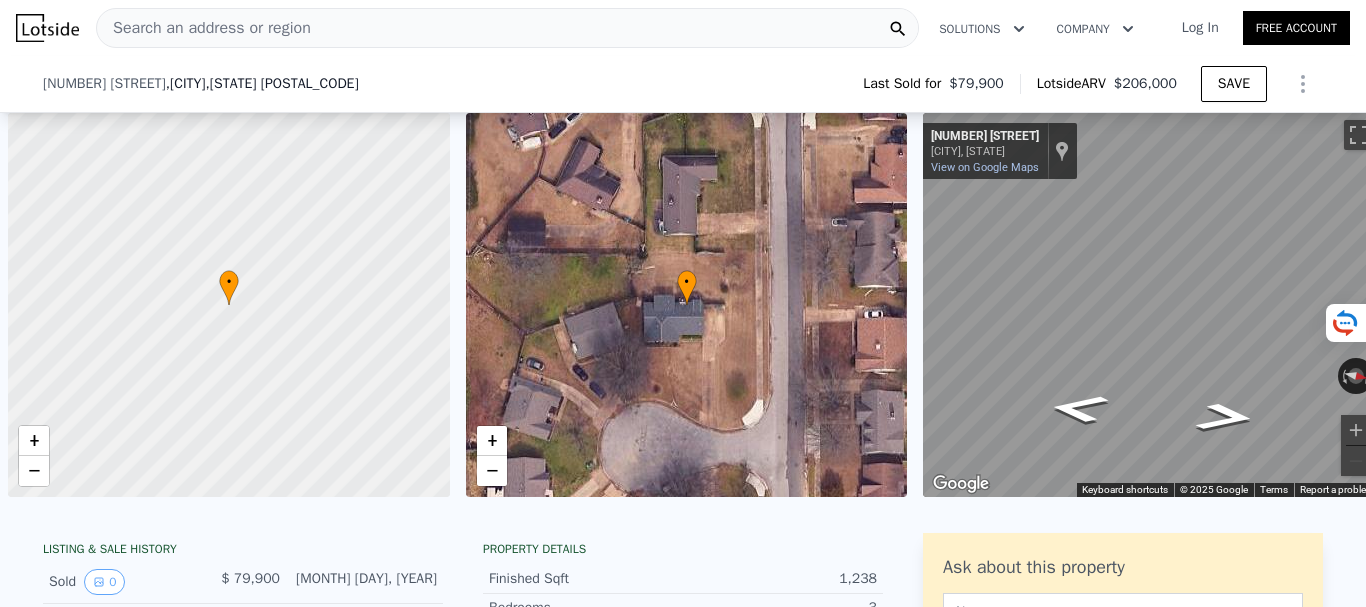 scroll, scrollTop: 0, scrollLeft: 0, axis: both 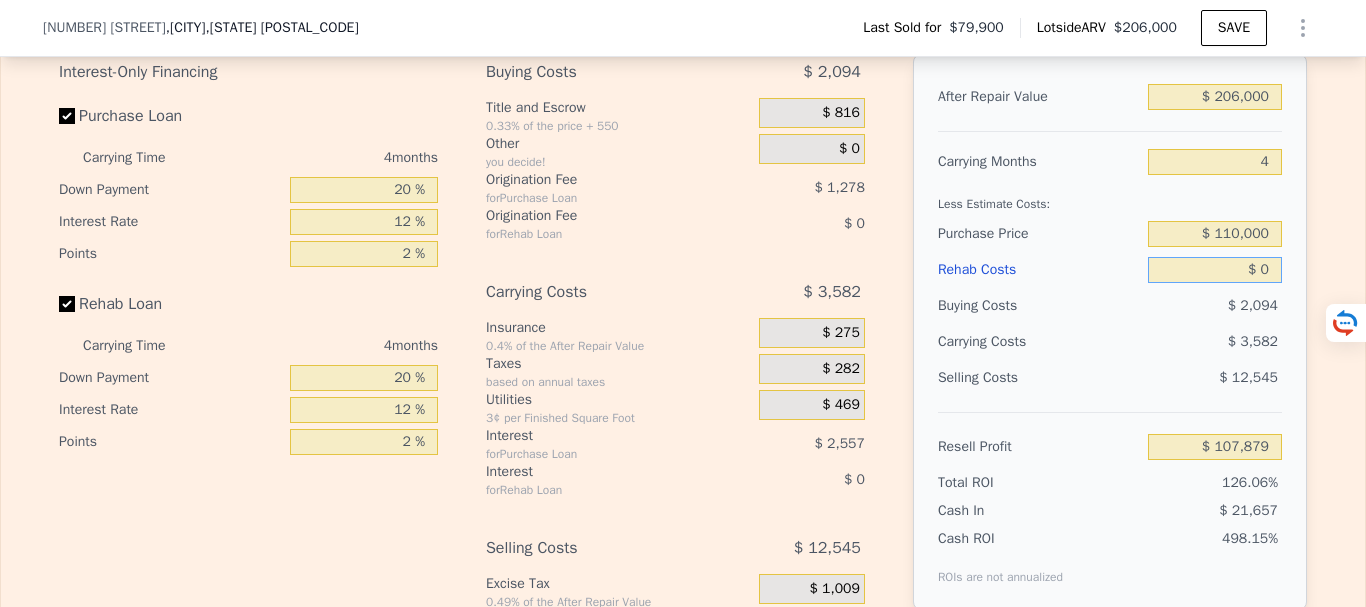 click on "$ 0" at bounding box center [1215, 270] 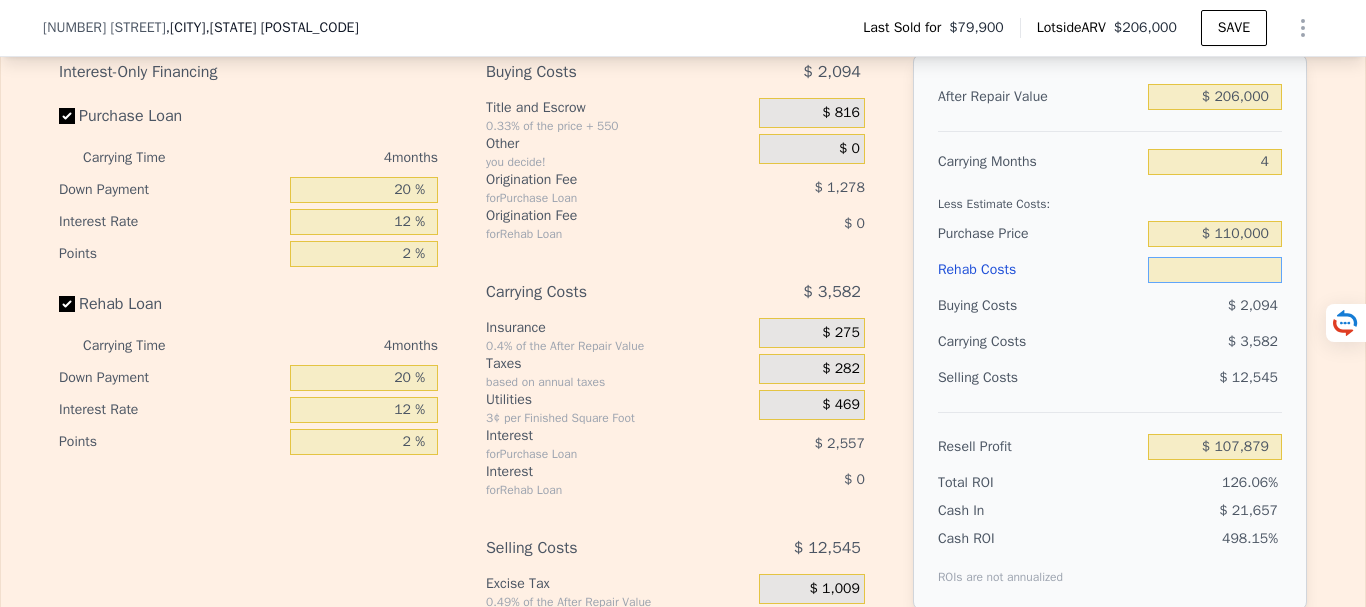 type on "$ 4" 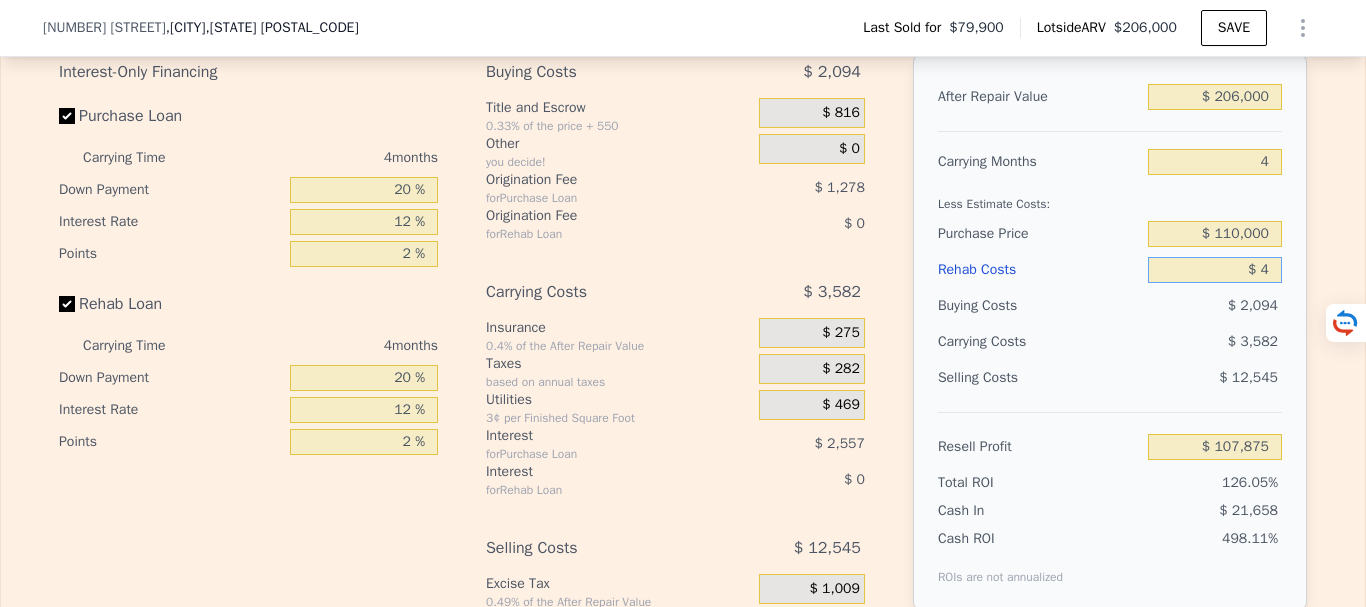 type on "$ 107,875" 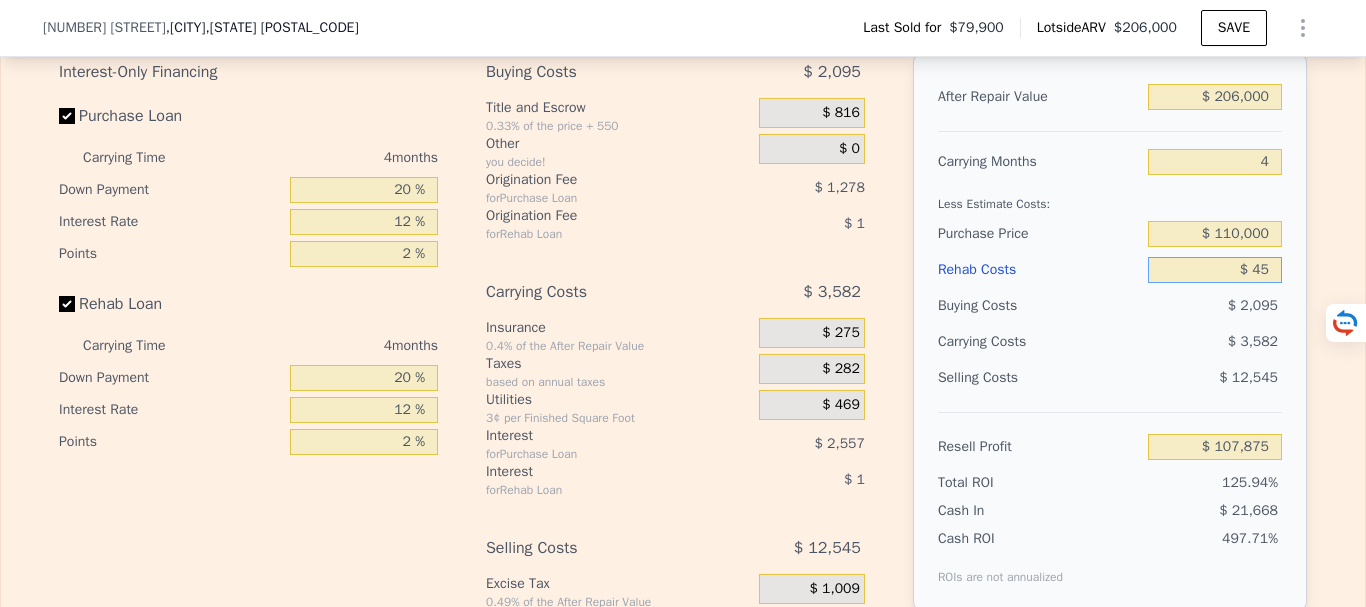 type on "$ 107,833" 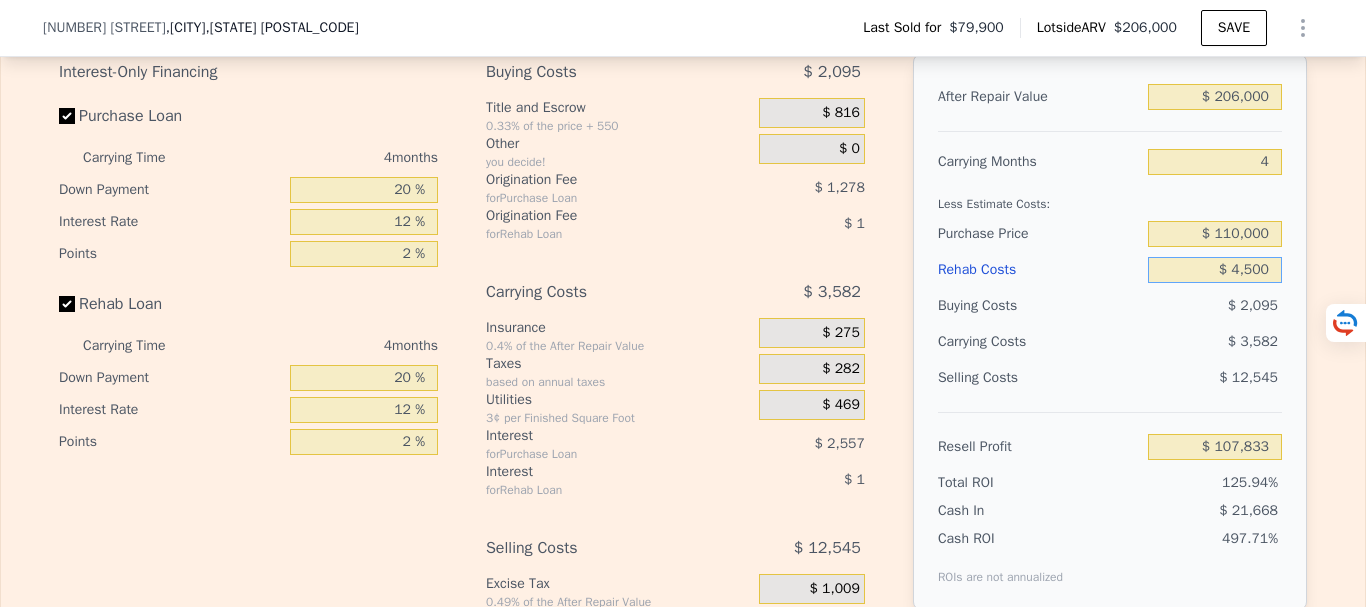 type on "$ 45,000" 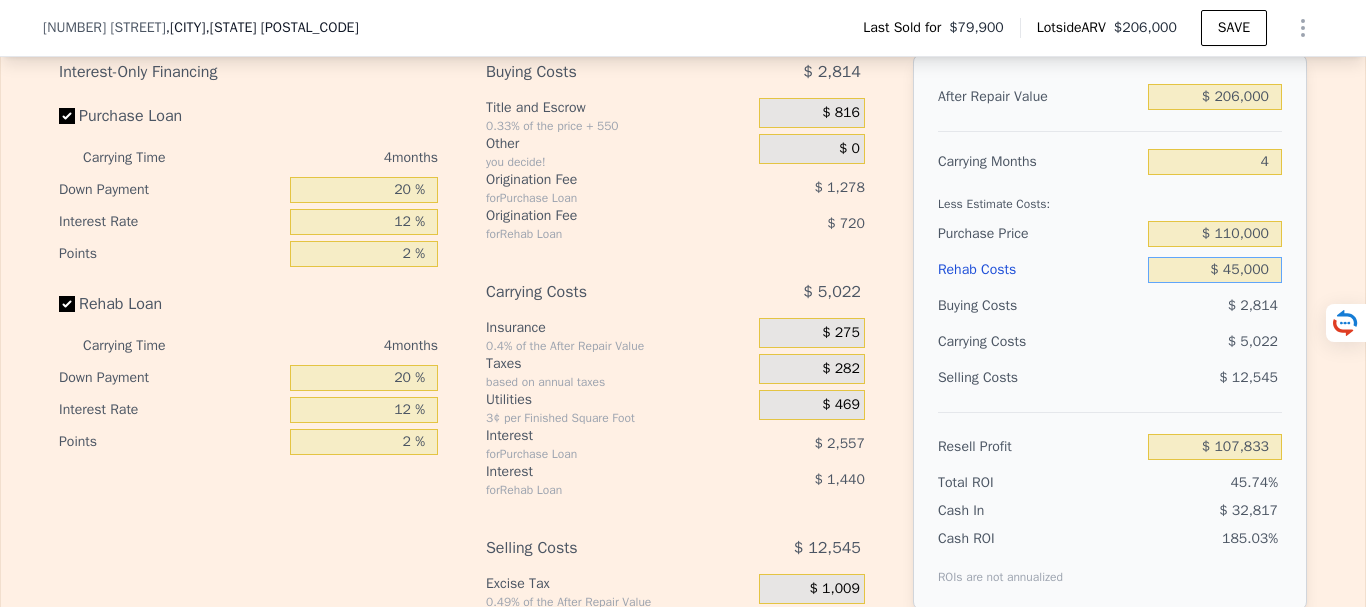 type on "$ 60,719" 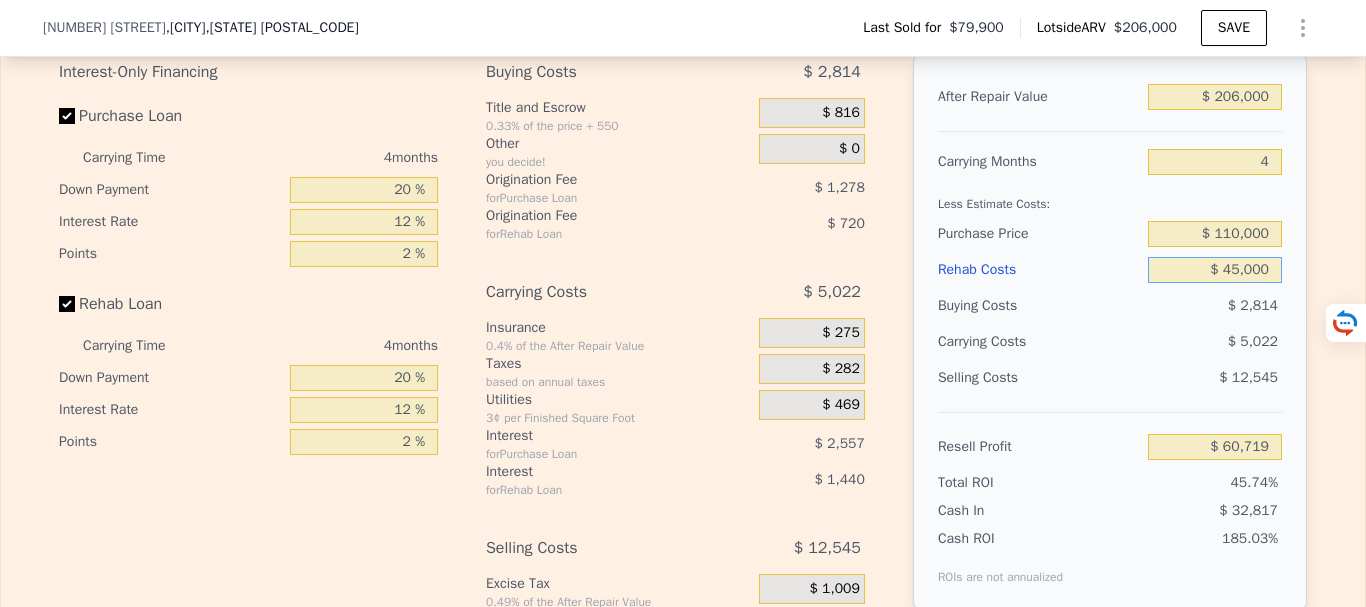 type on "$ 45,000" 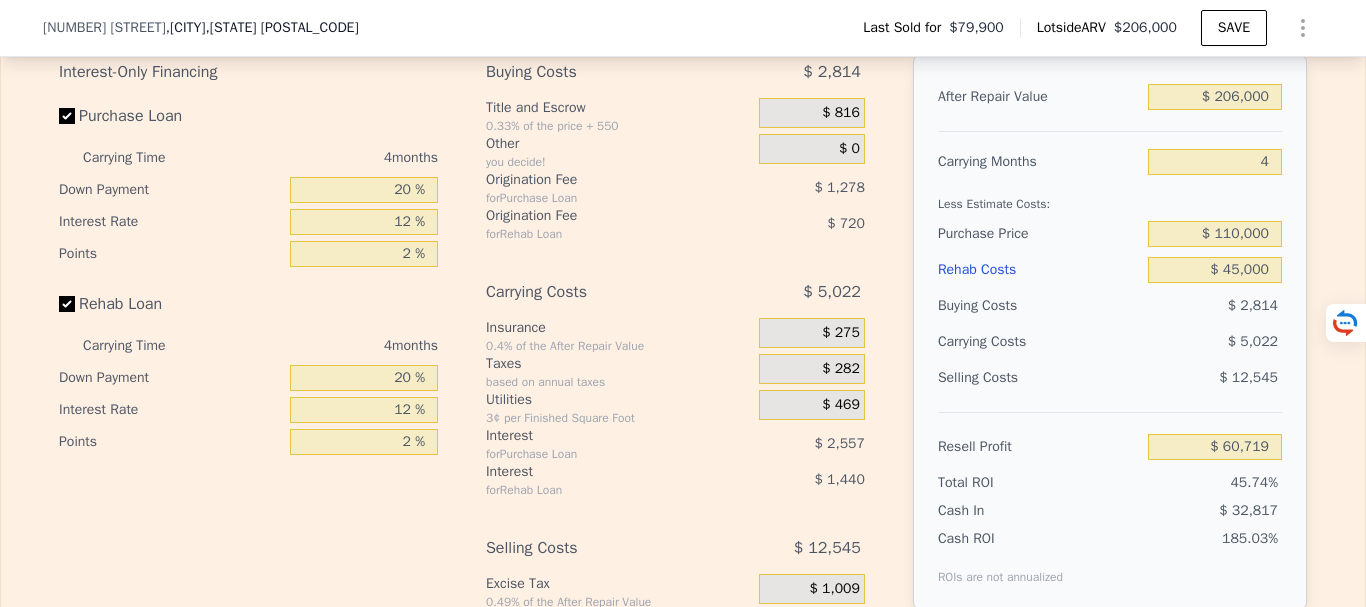 click on "$ 12,545" at bounding box center [1215, 378] 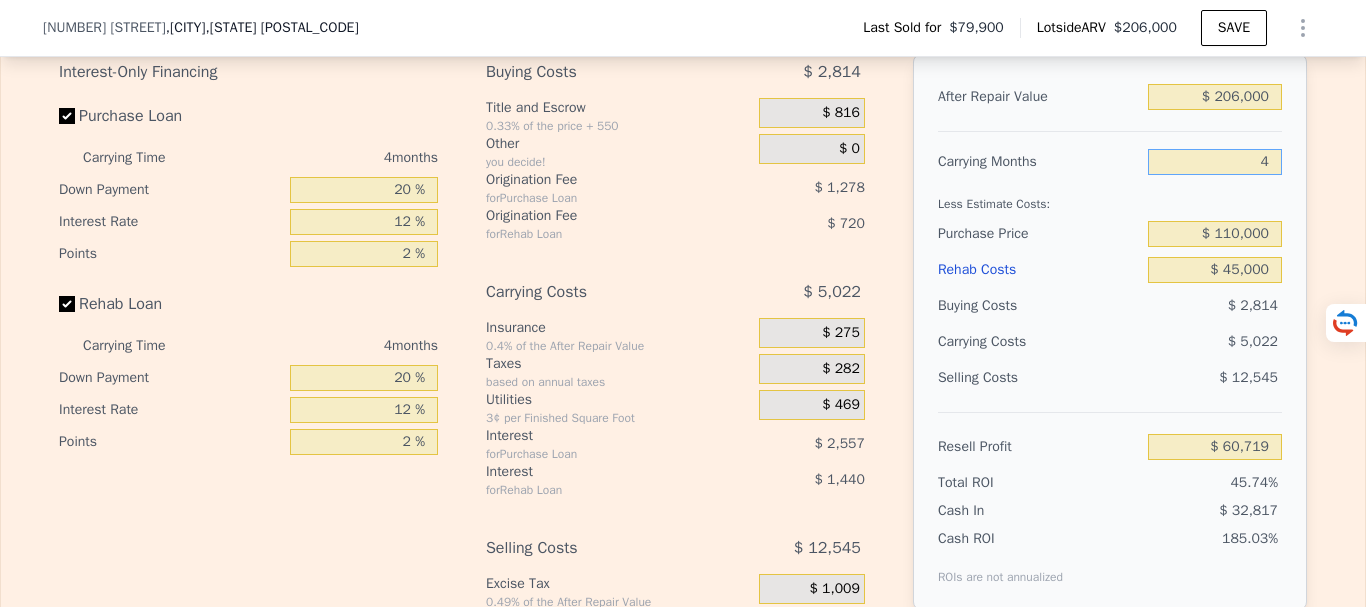 click on "4" at bounding box center [1215, 162] 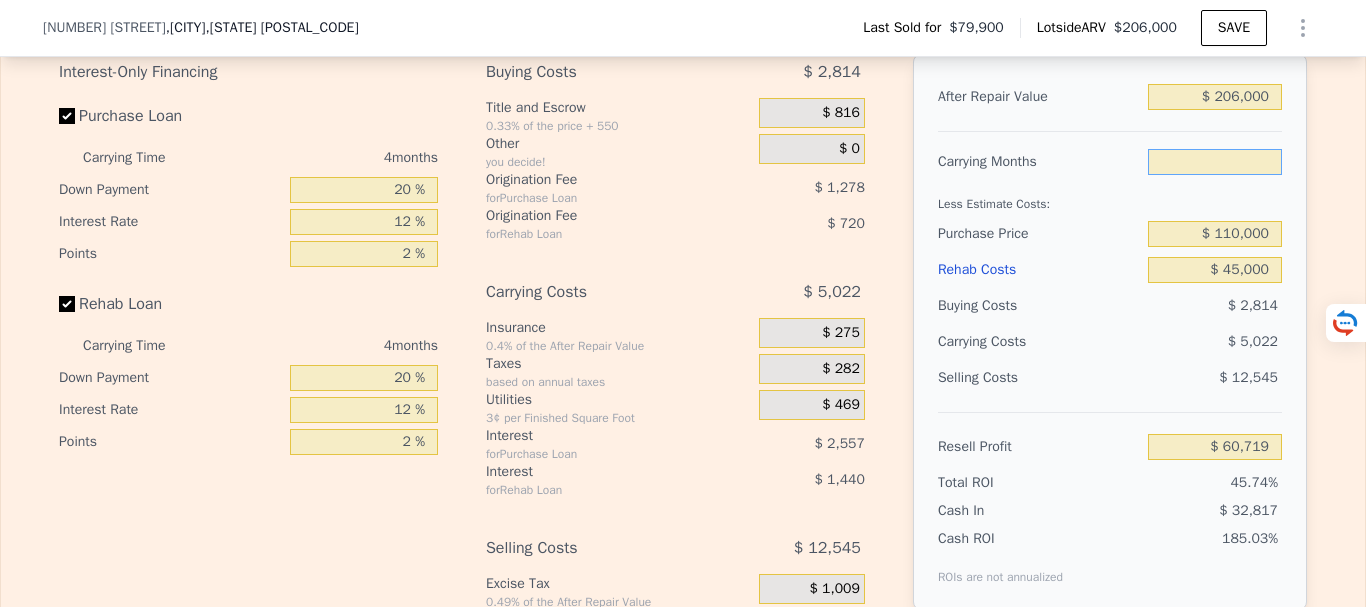 type on "6" 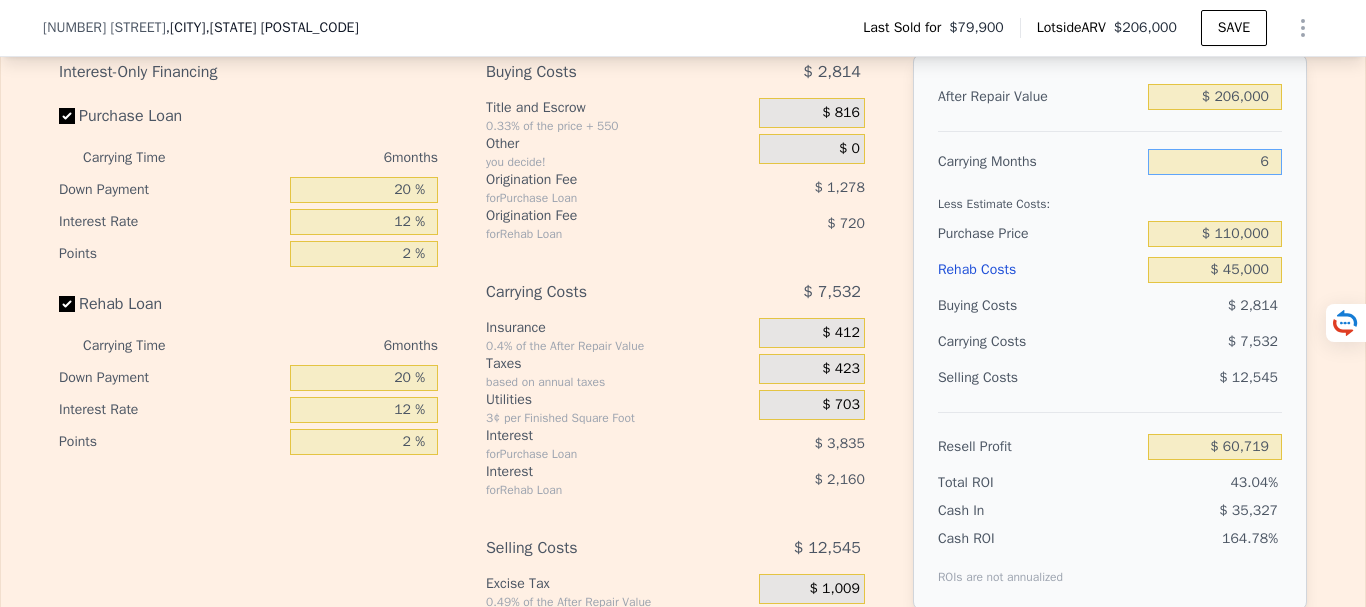 type on "$ 58,209" 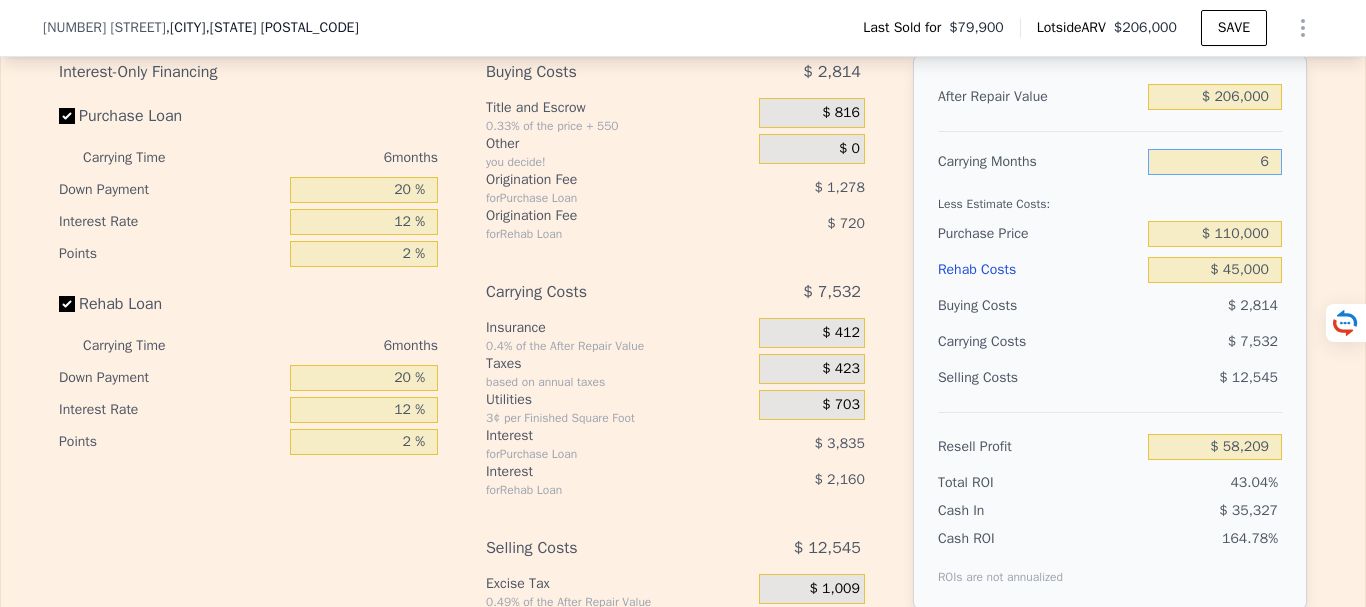 type on "6" 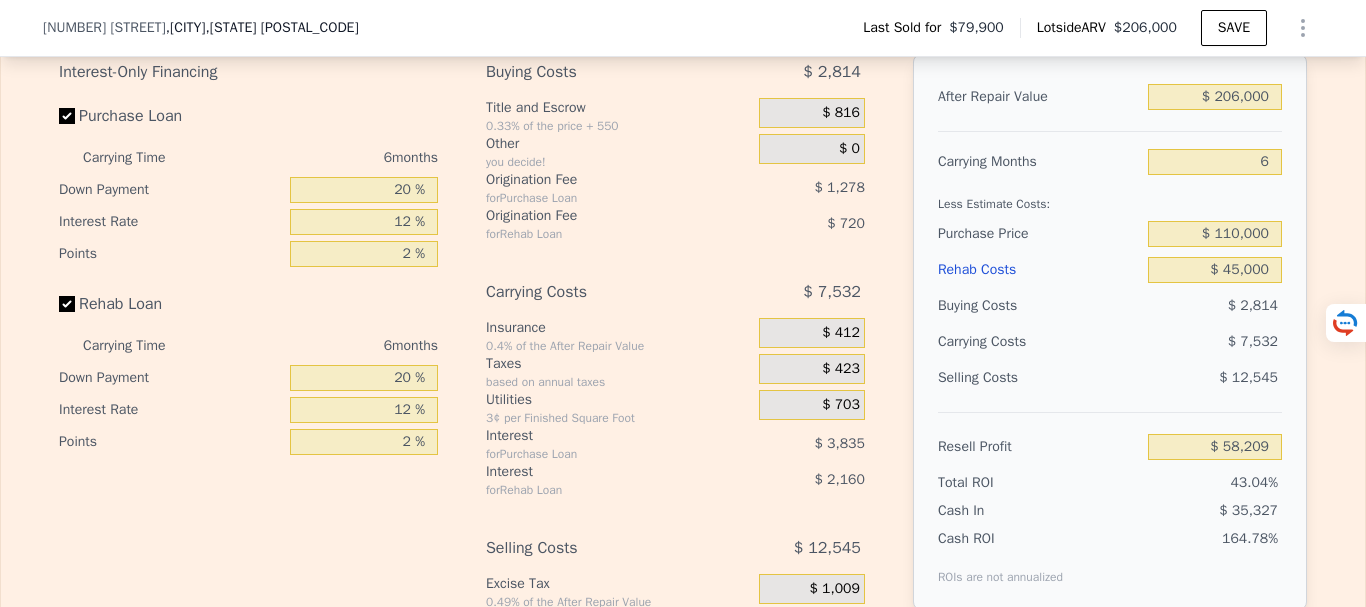 click on "Less Estimate Costs:" at bounding box center (1110, 198) 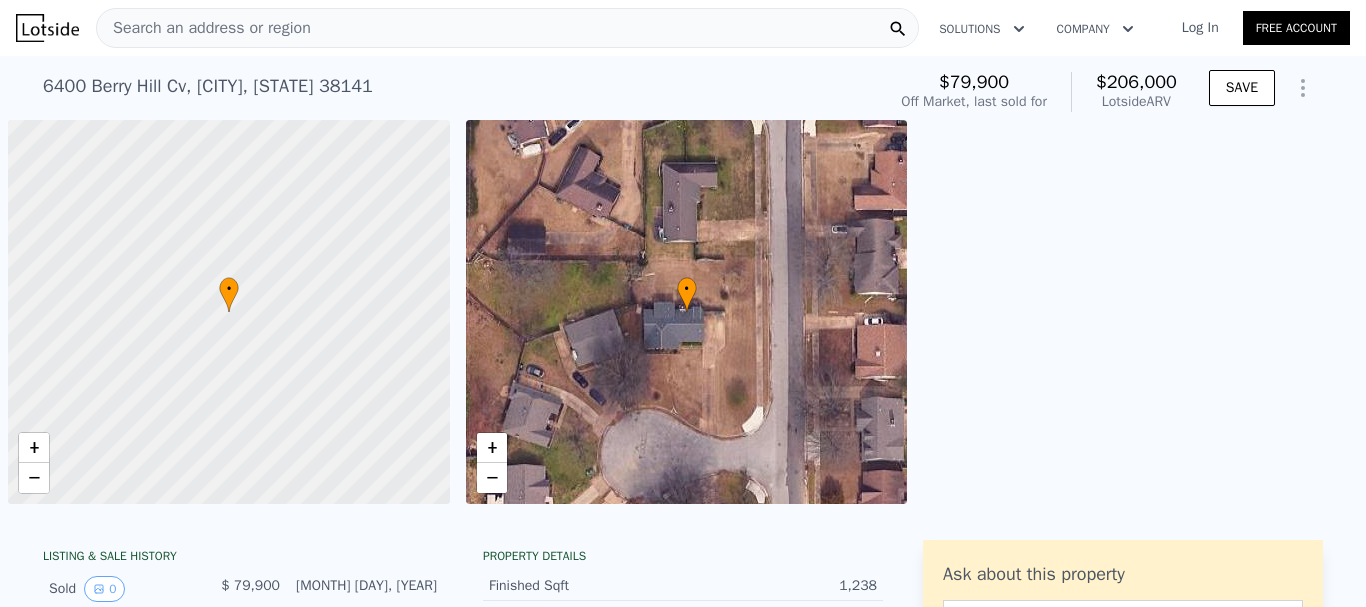 scroll, scrollTop: 0, scrollLeft: 0, axis: both 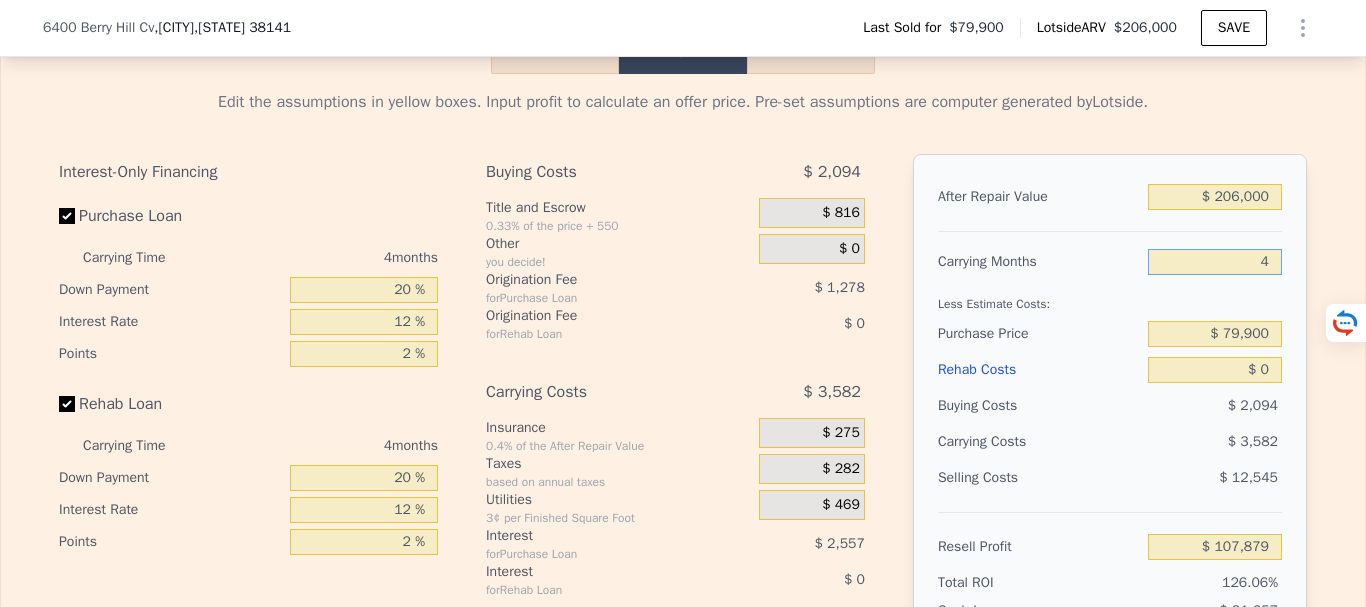 click on "4" at bounding box center [1215, 262] 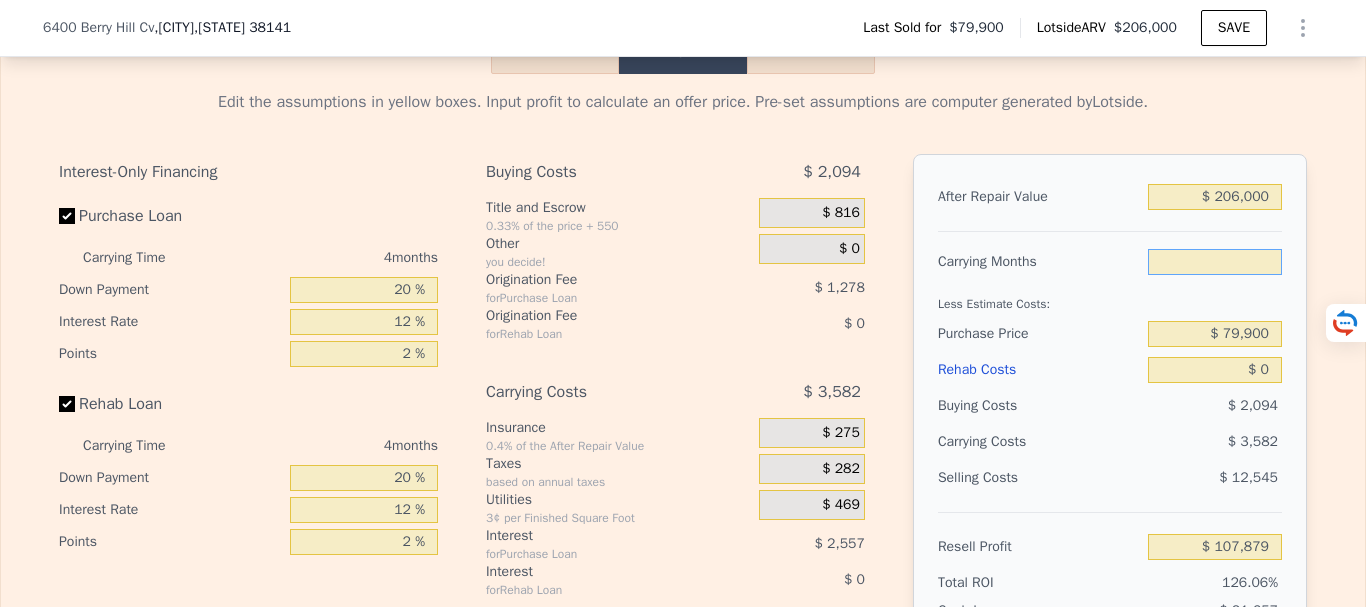 type on "6" 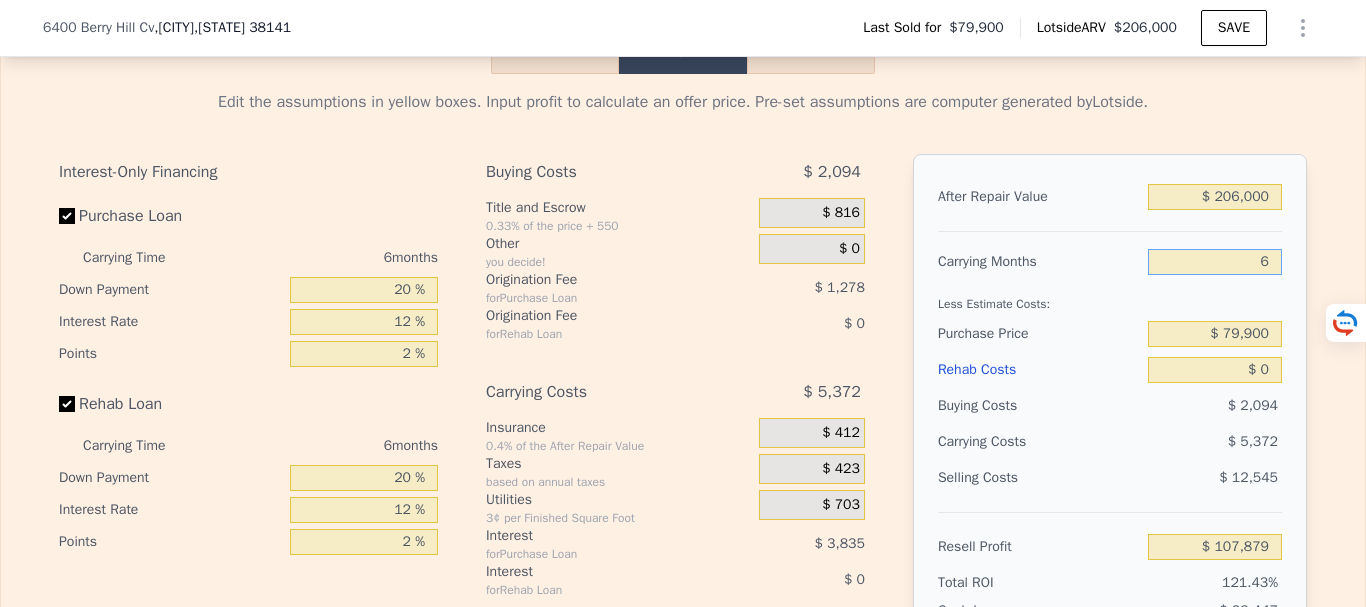 type on "$ 106,089" 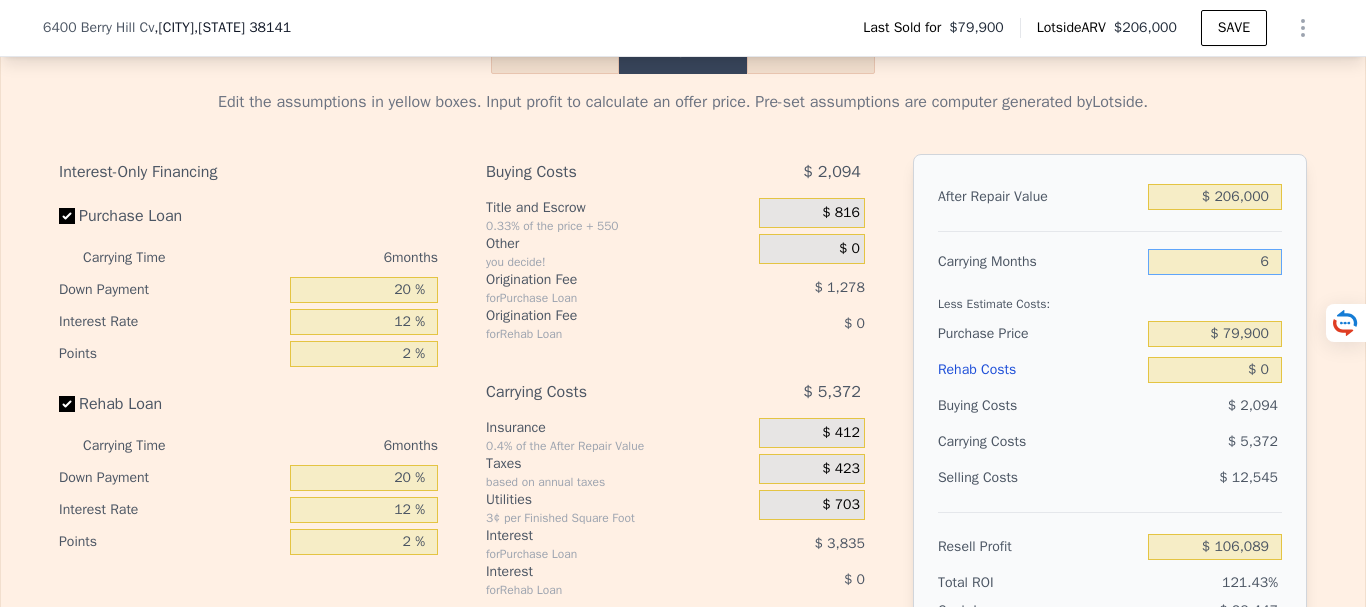 type on "6" 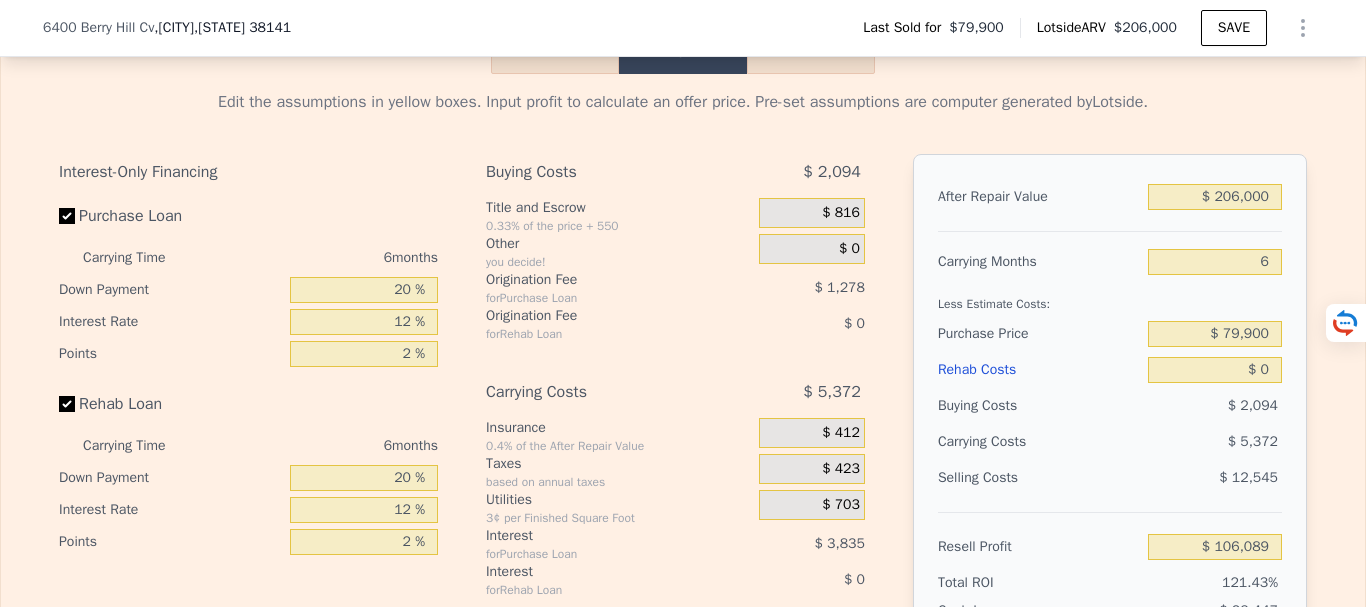 click on "Less Estimate Costs:" at bounding box center [1110, 298] 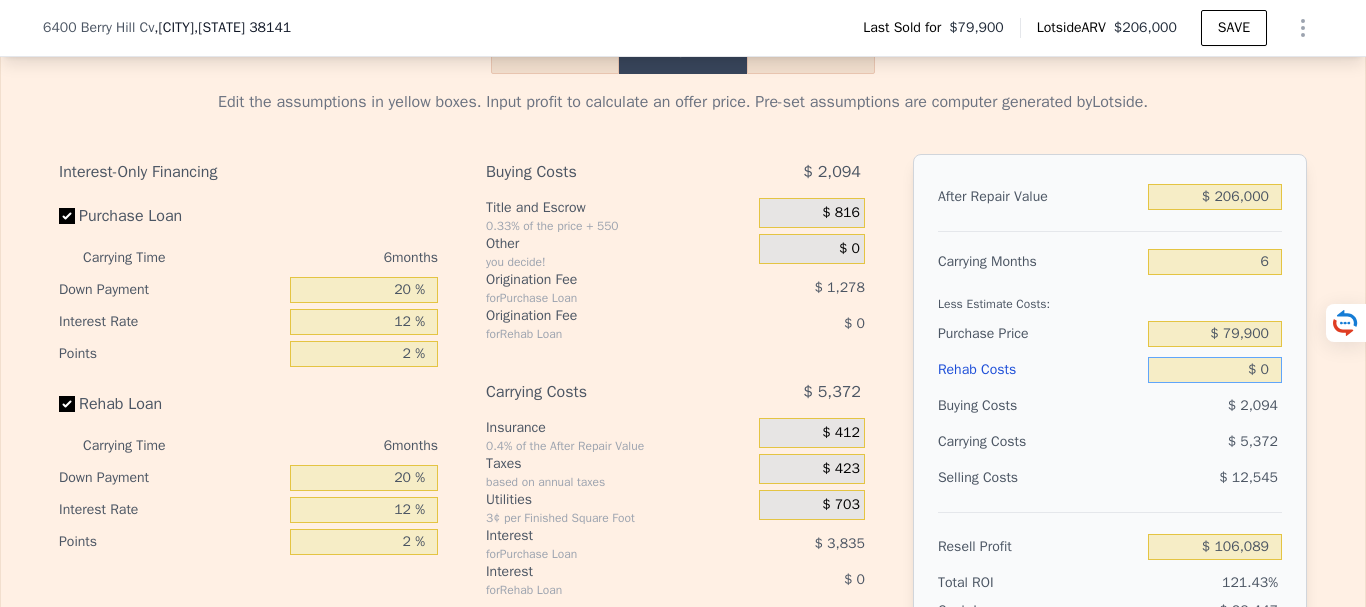 click on "$ 0" at bounding box center [1215, 370] 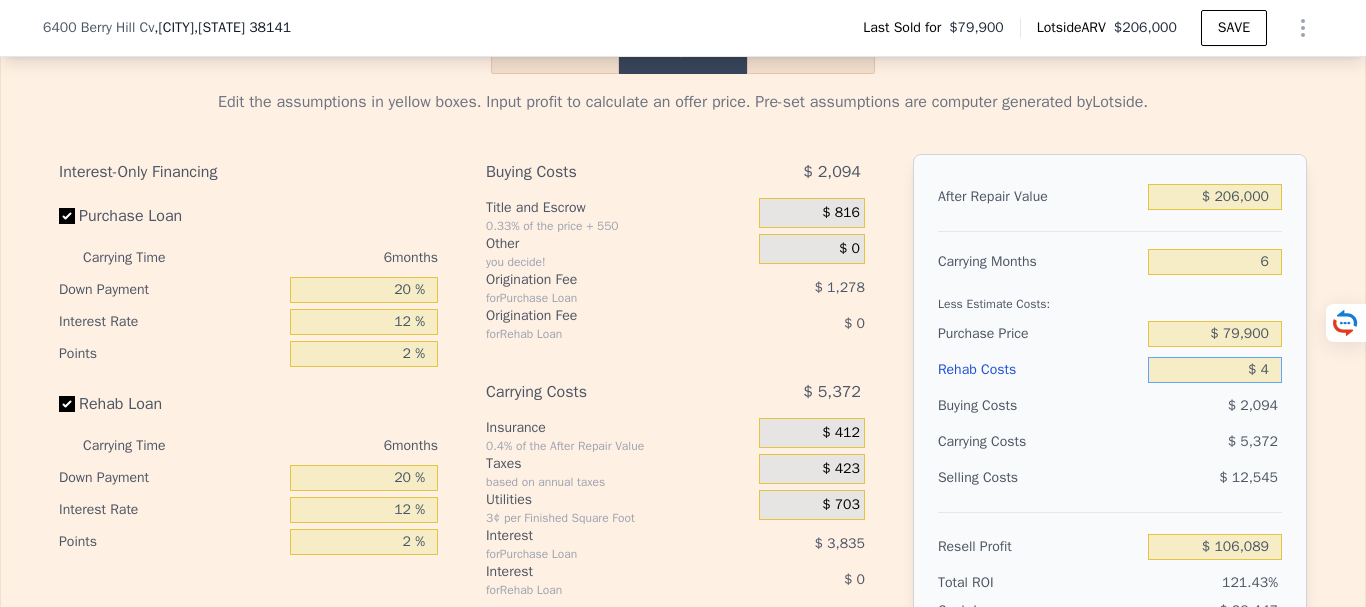 type on "$ 45" 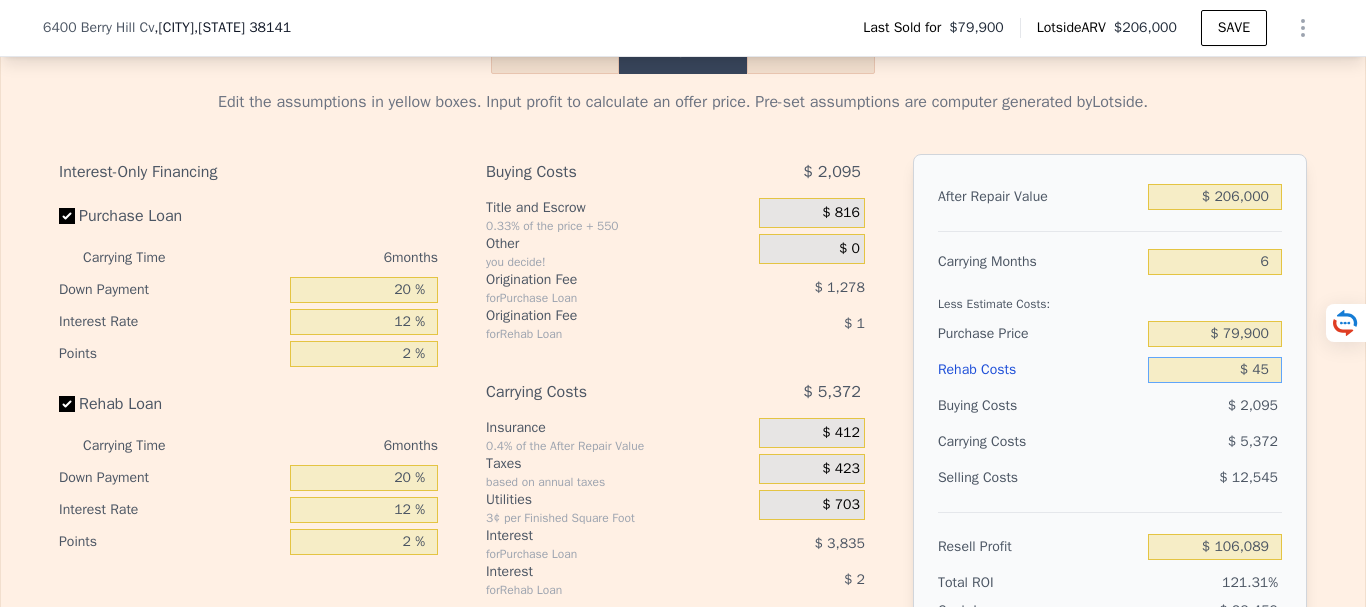 type on "$ 106,043" 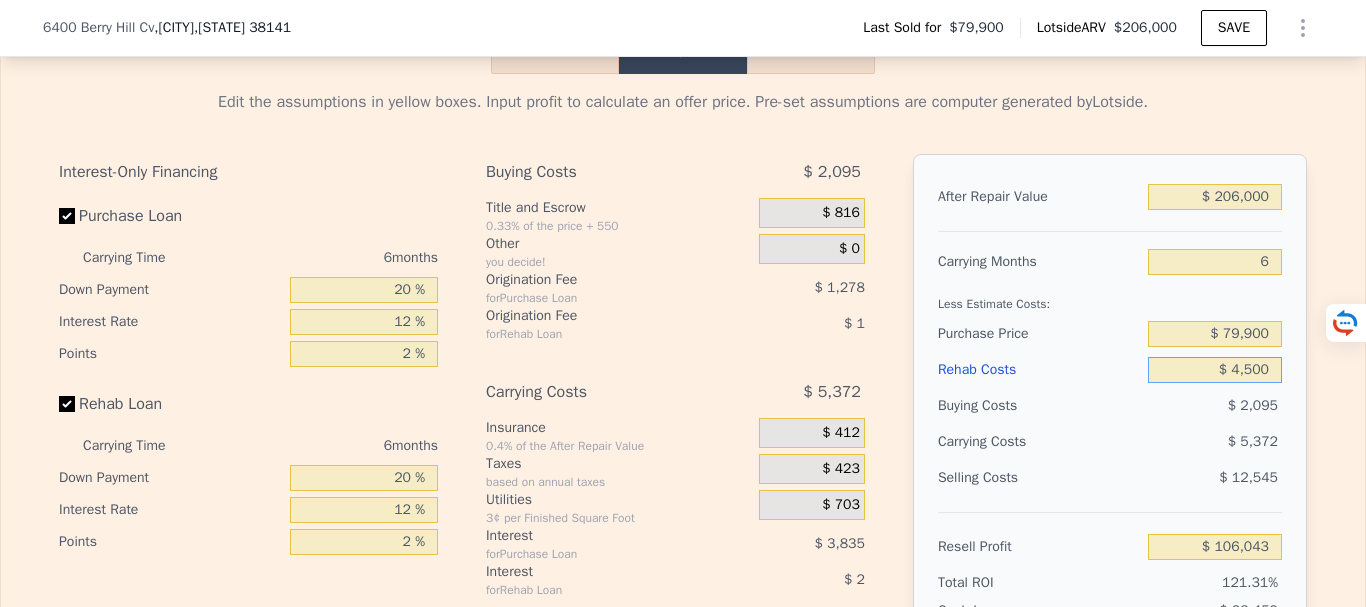 type on "$ 45,000" 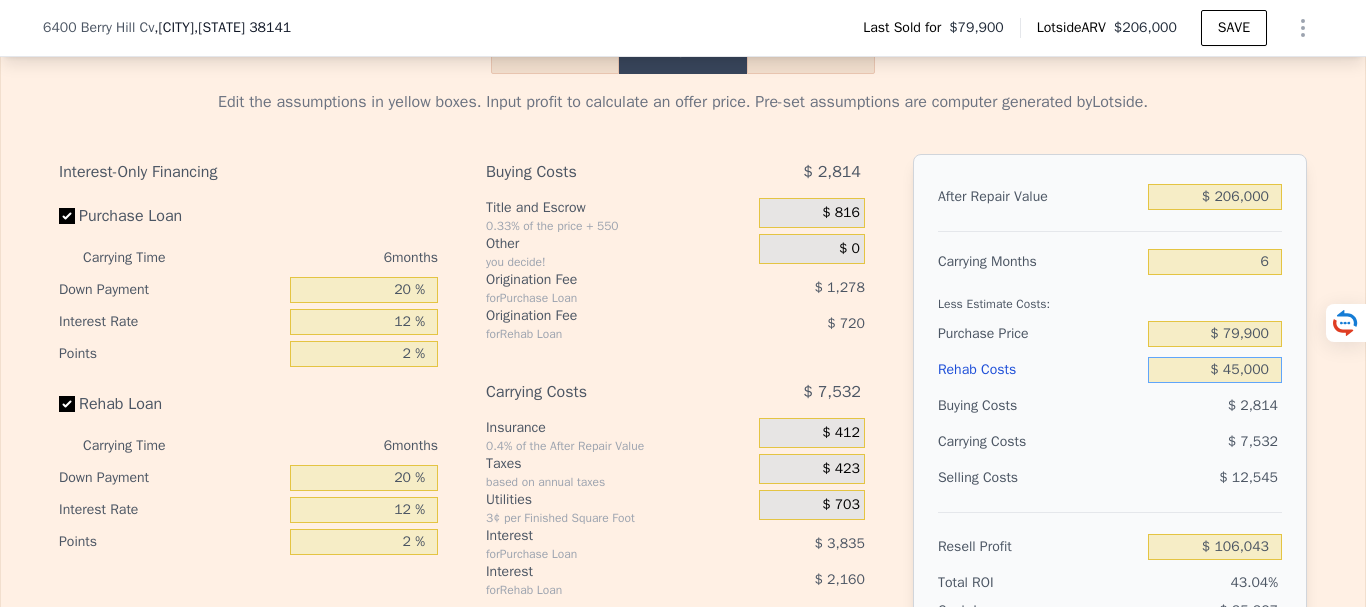 type on "$ 58,209" 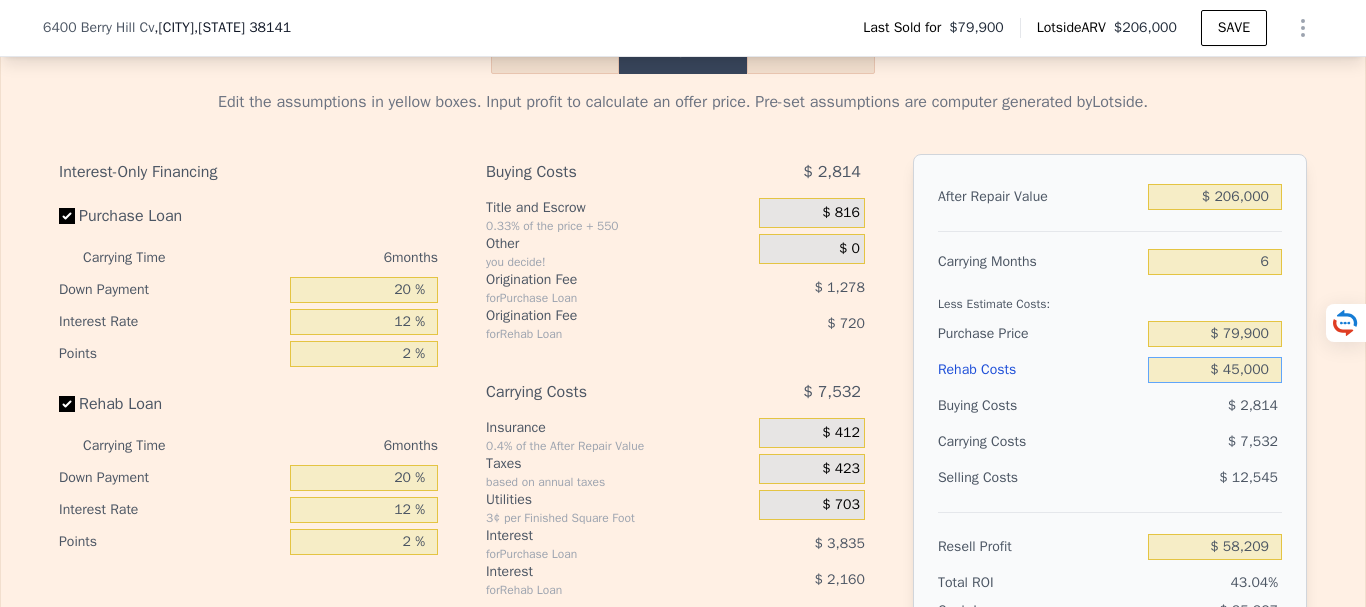 type on "$ 45,000" 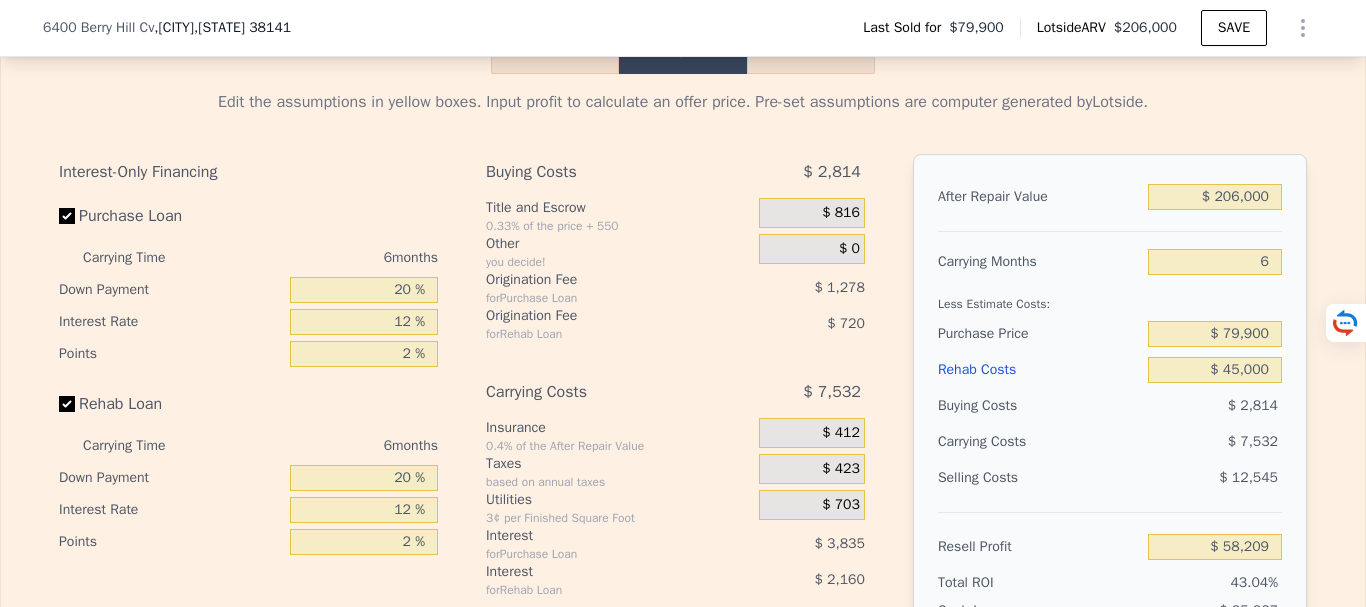 click on "$ 7,532" at bounding box center (1176, 442) 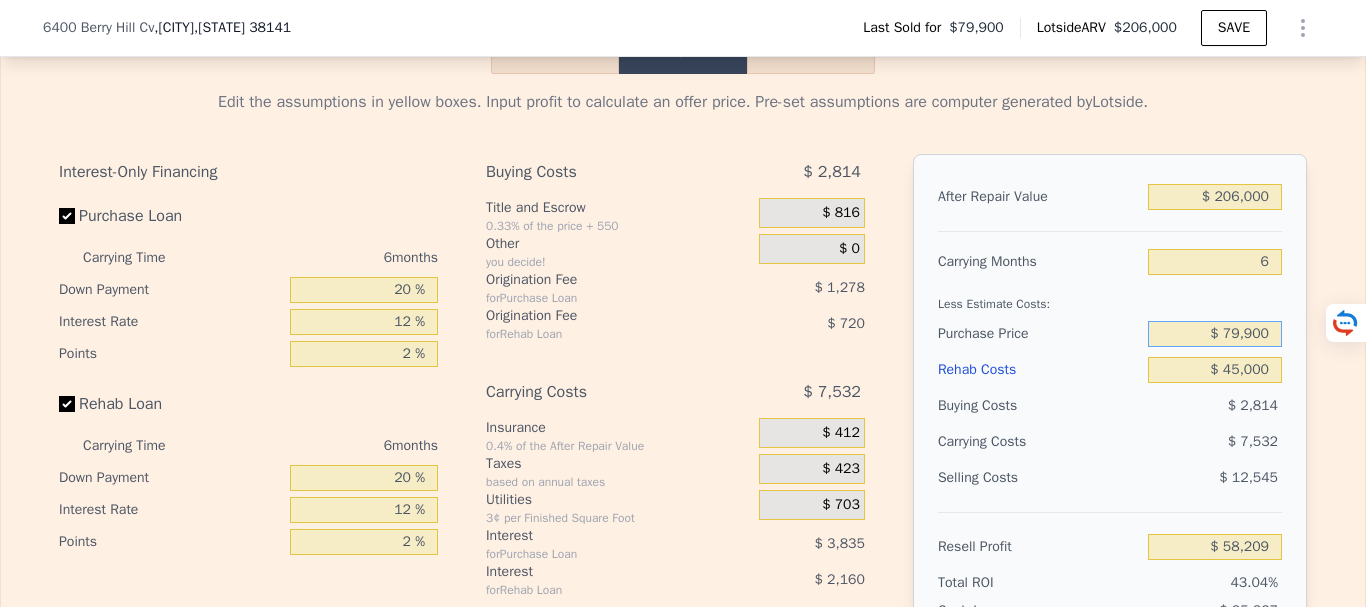 click on "$ 79,900" at bounding box center (1215, 334) 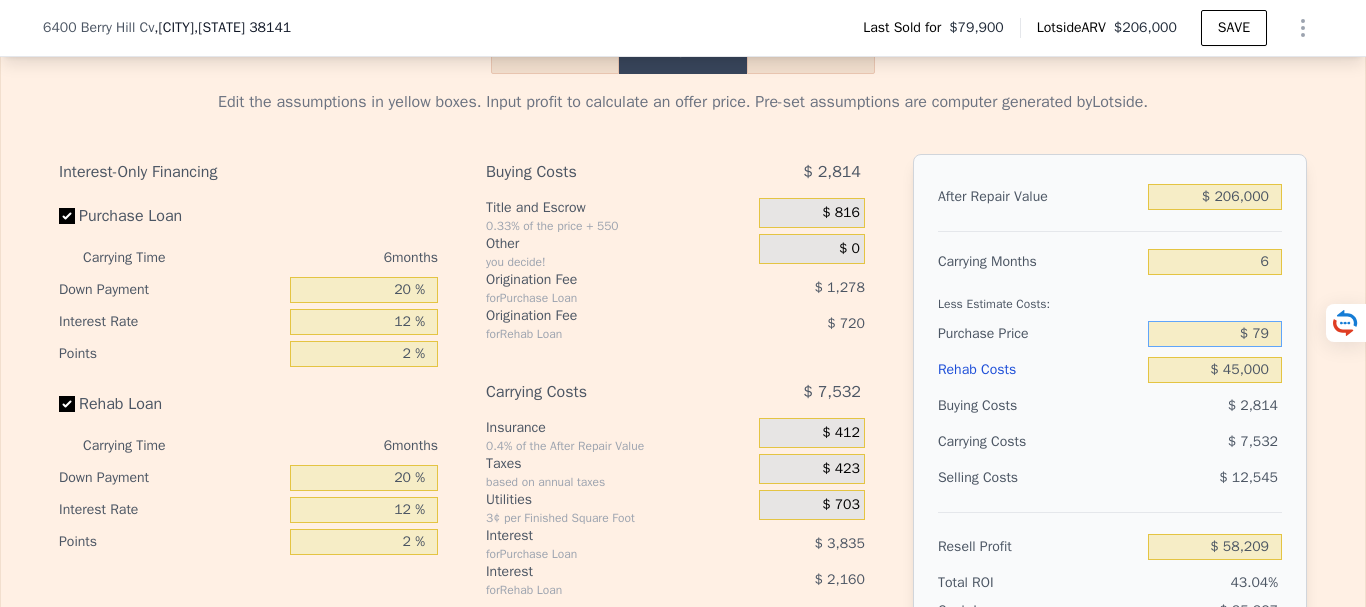 type on "$ 7" 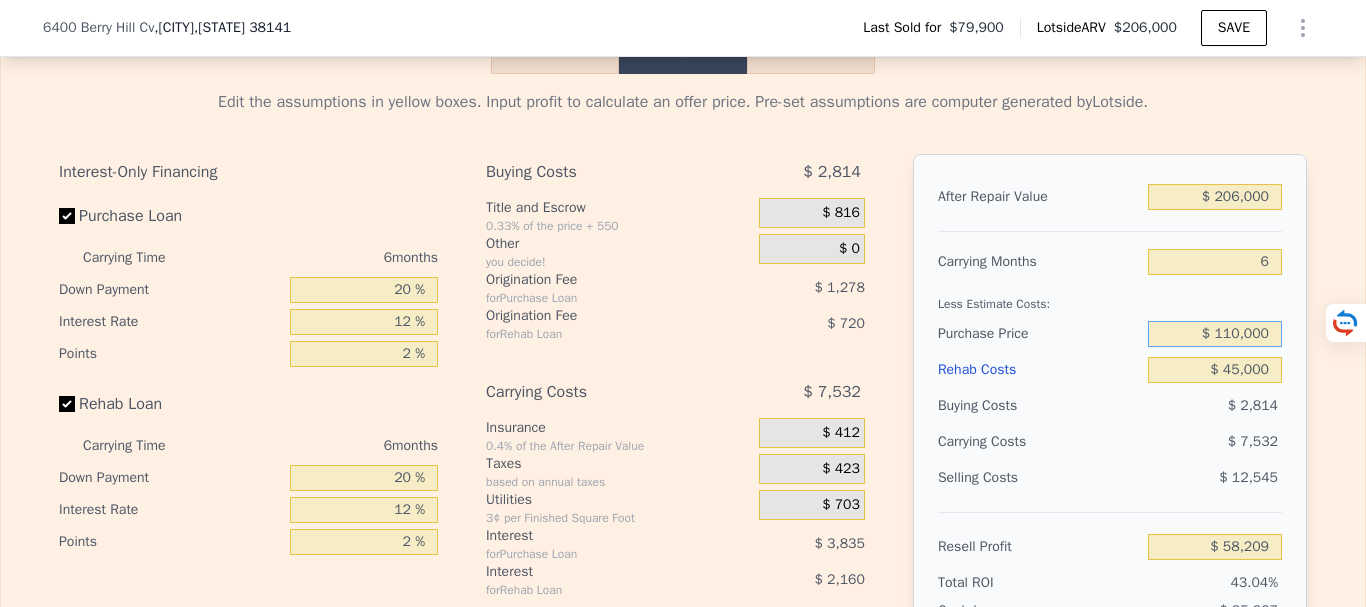 type on "$ 110,000" 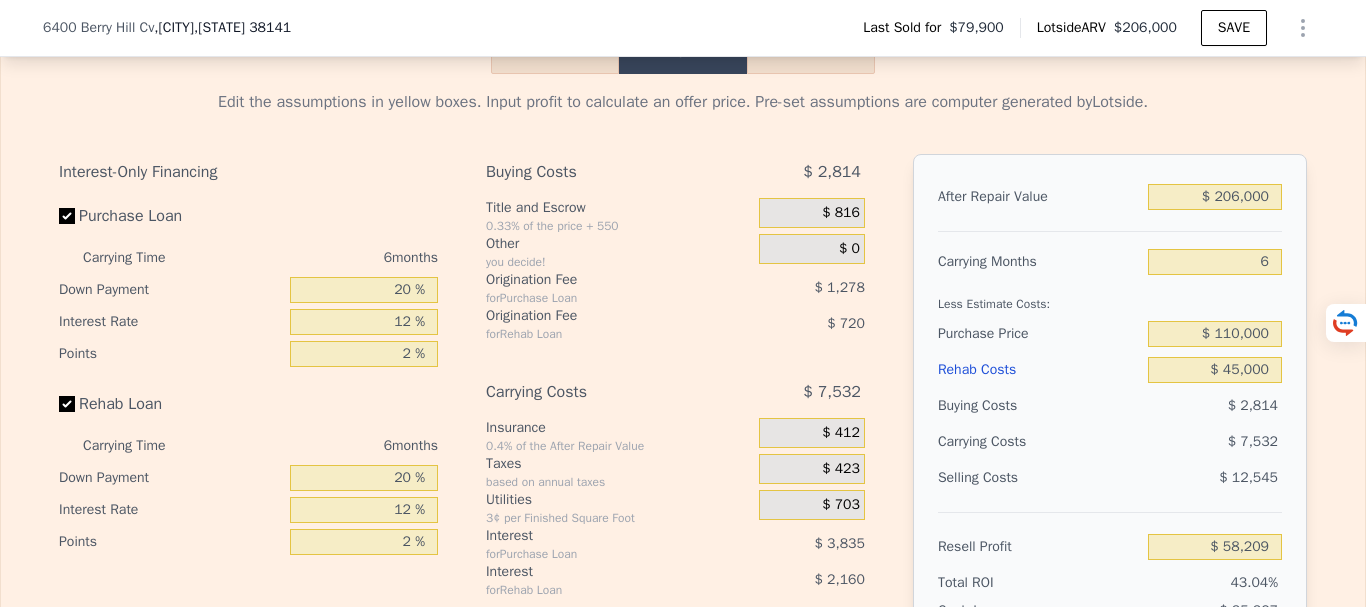 click on "$ 7,532" at bounding box center [1176, 442] 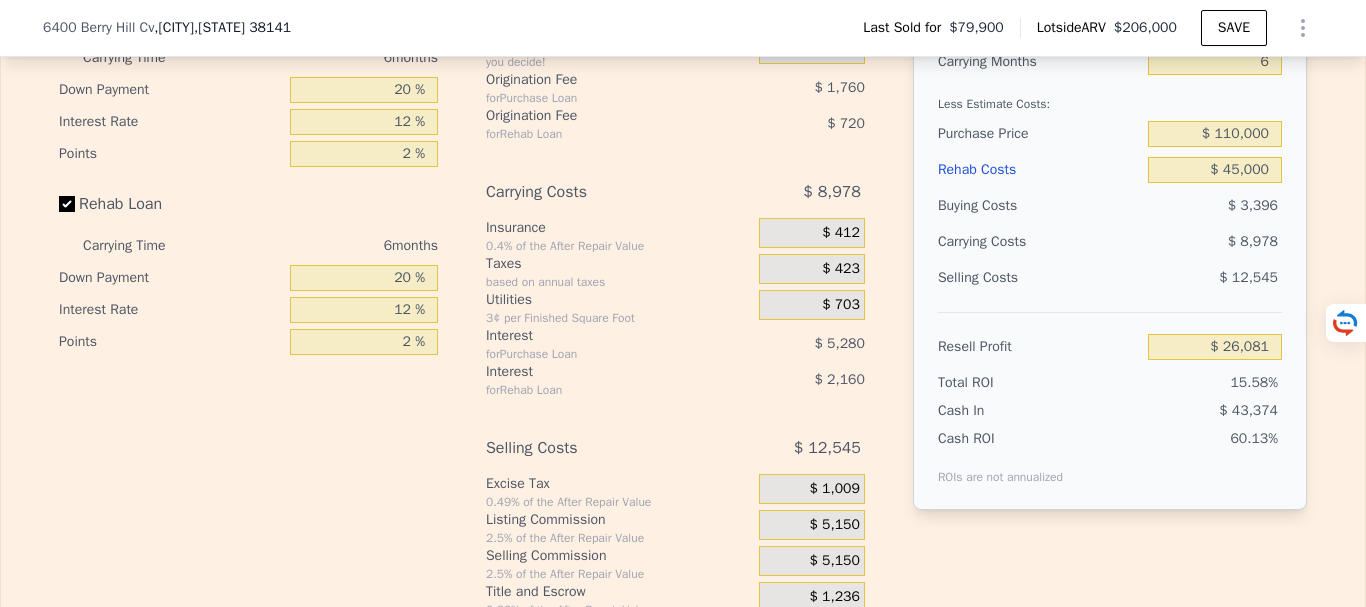 scroll, scrollTop: 2993, scrollLeft: 0, axis: vertical 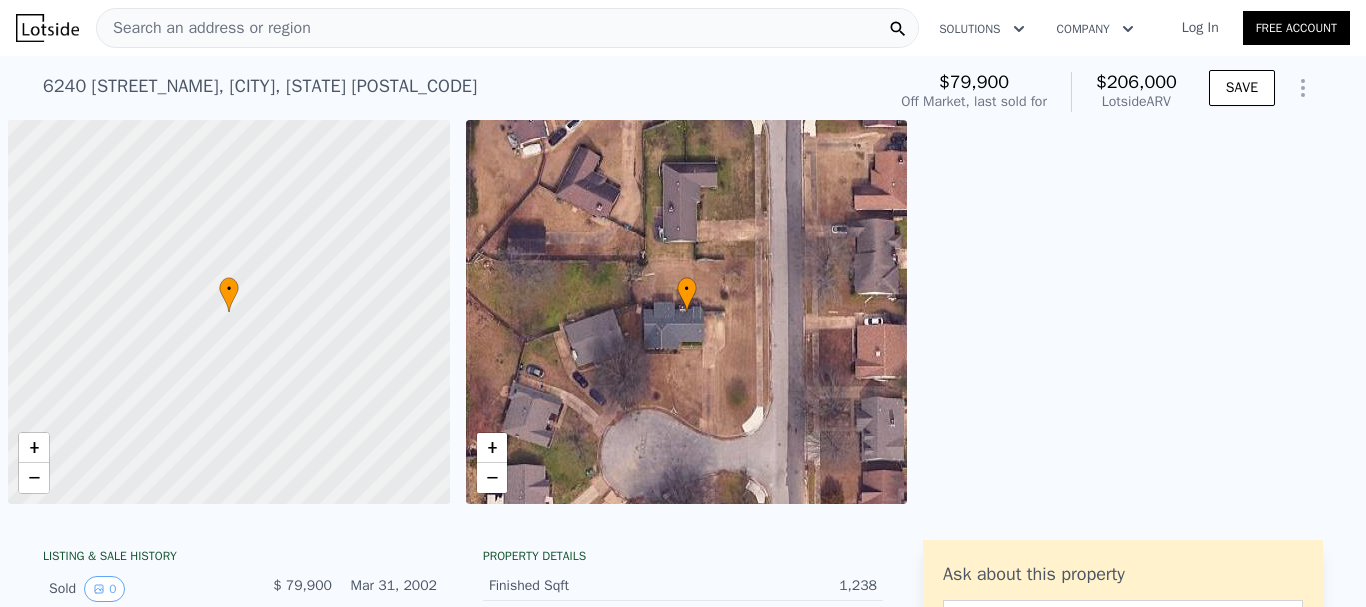 click on "Search an address or region" at bounding box center [204, 28] 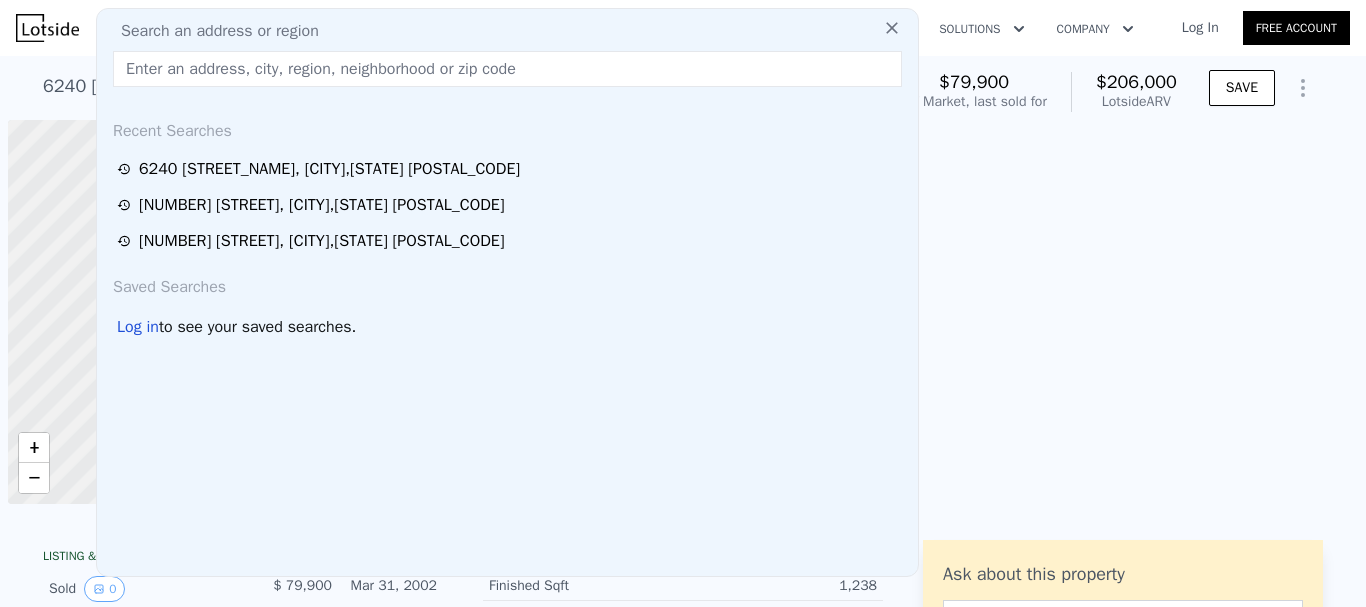 click at bounding box center [507, 69] 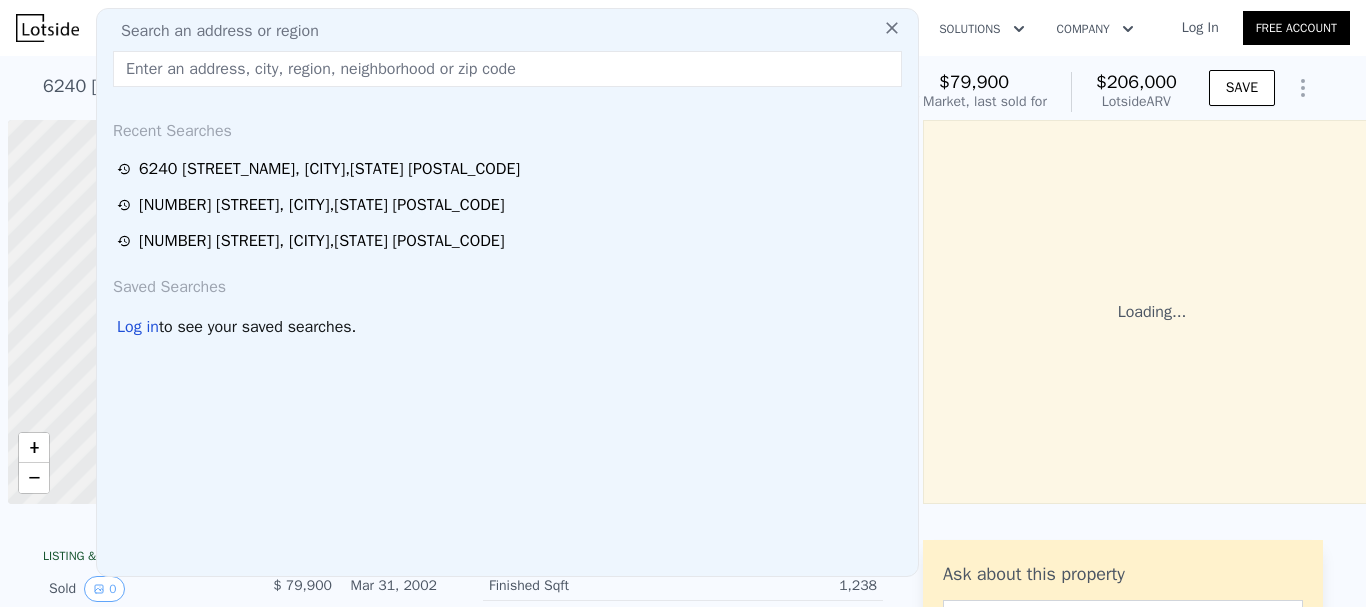 click at bounding box center (507, 69) 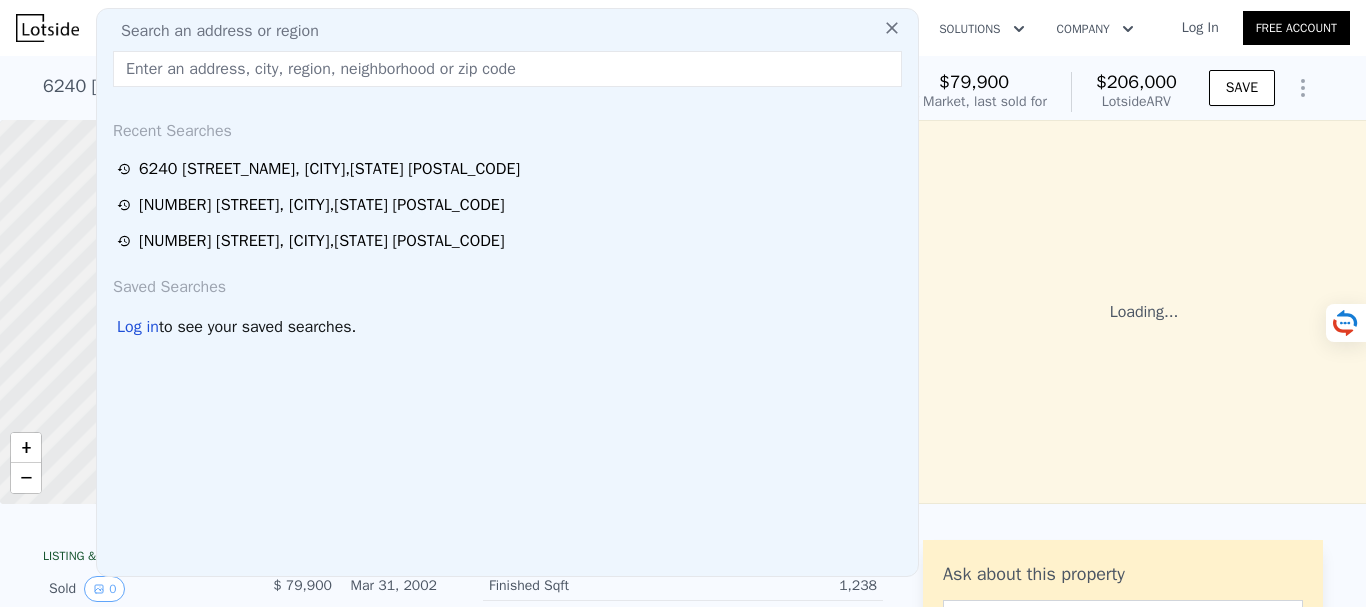 type on "6240 Berry Hill Cv Memphis, TN 38141" 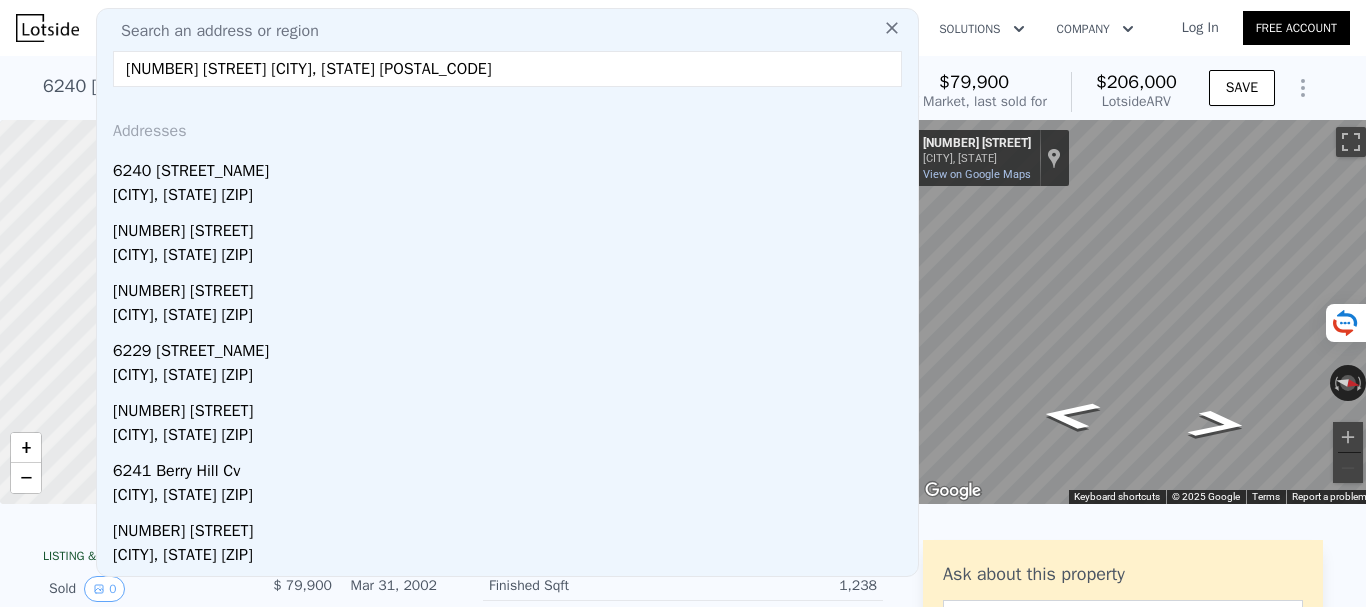 click on "Memphis, TN 38141" at bounding box center (511, 197) 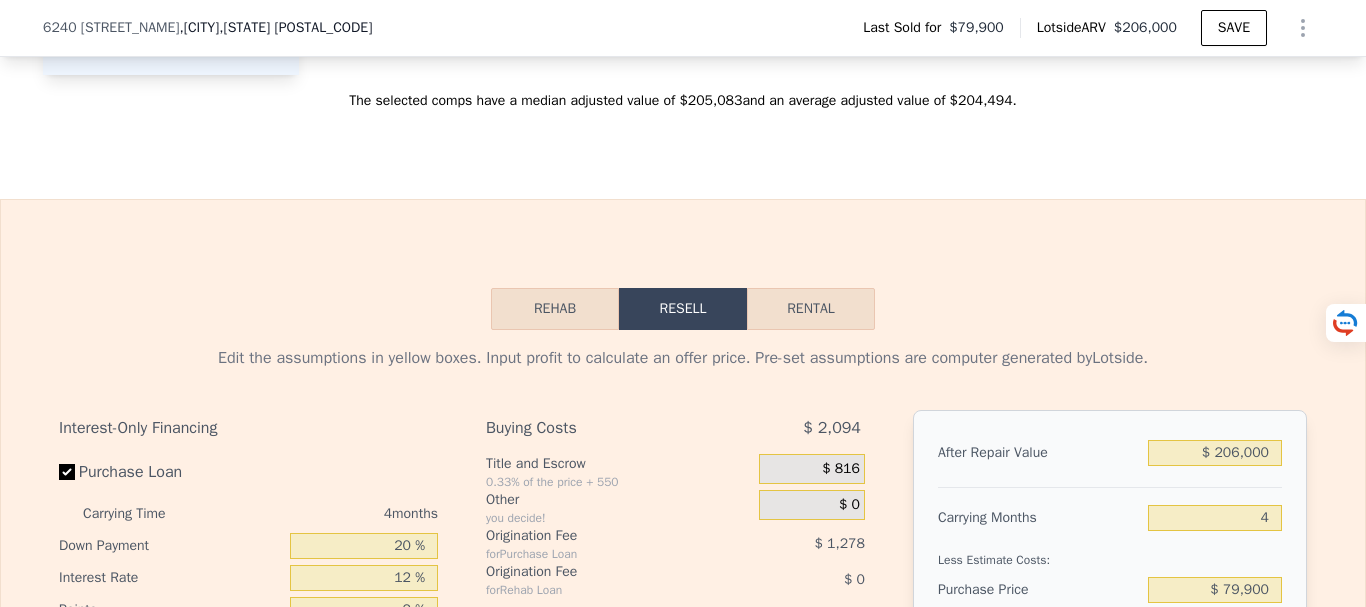 scroll, scrollTop: 2793, scrollLeft: 0, axis: vertical 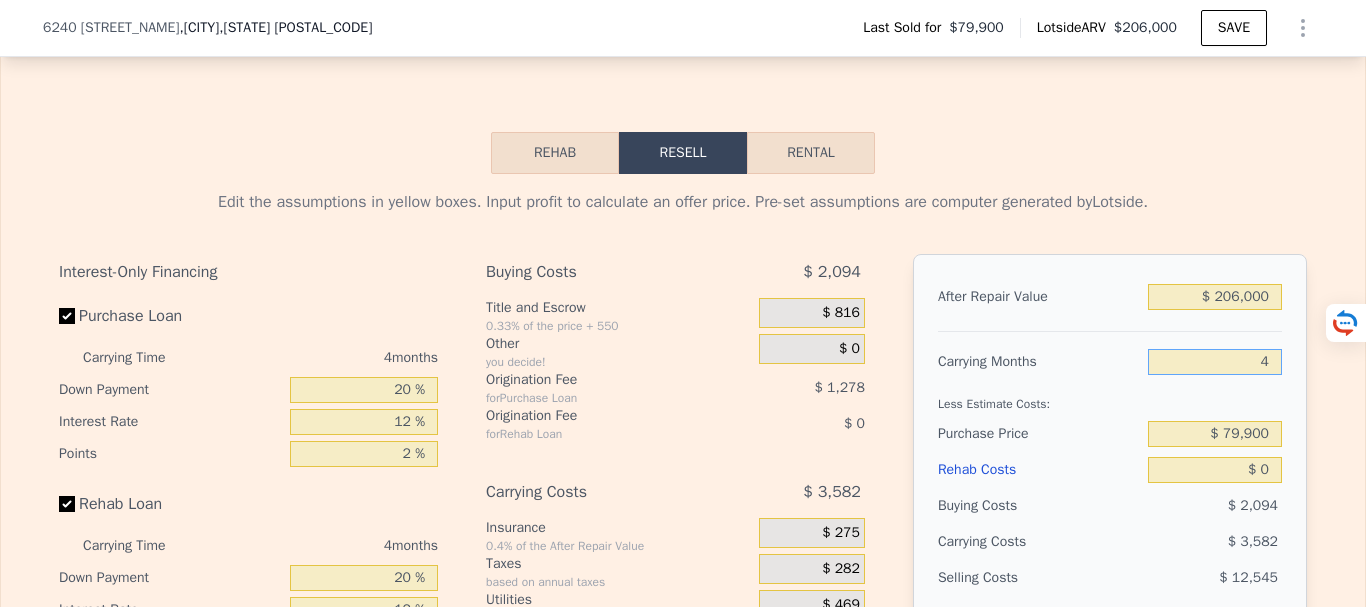 click on "4" at bounding box center [1215, 362] 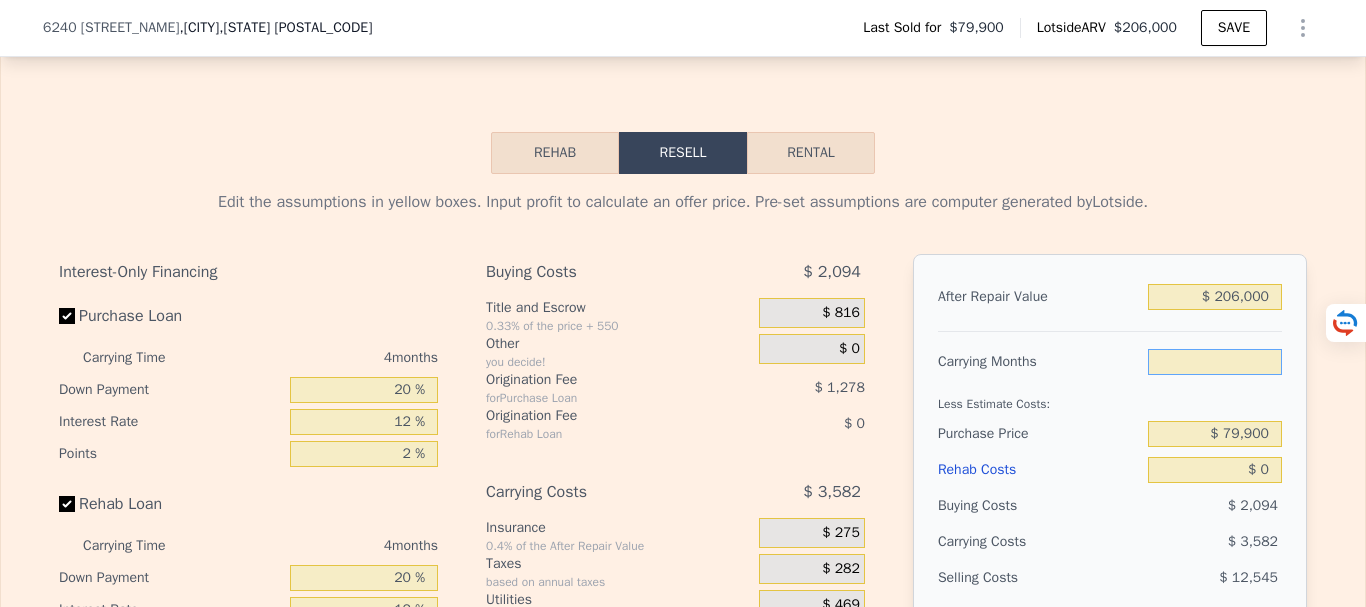 type on "6" 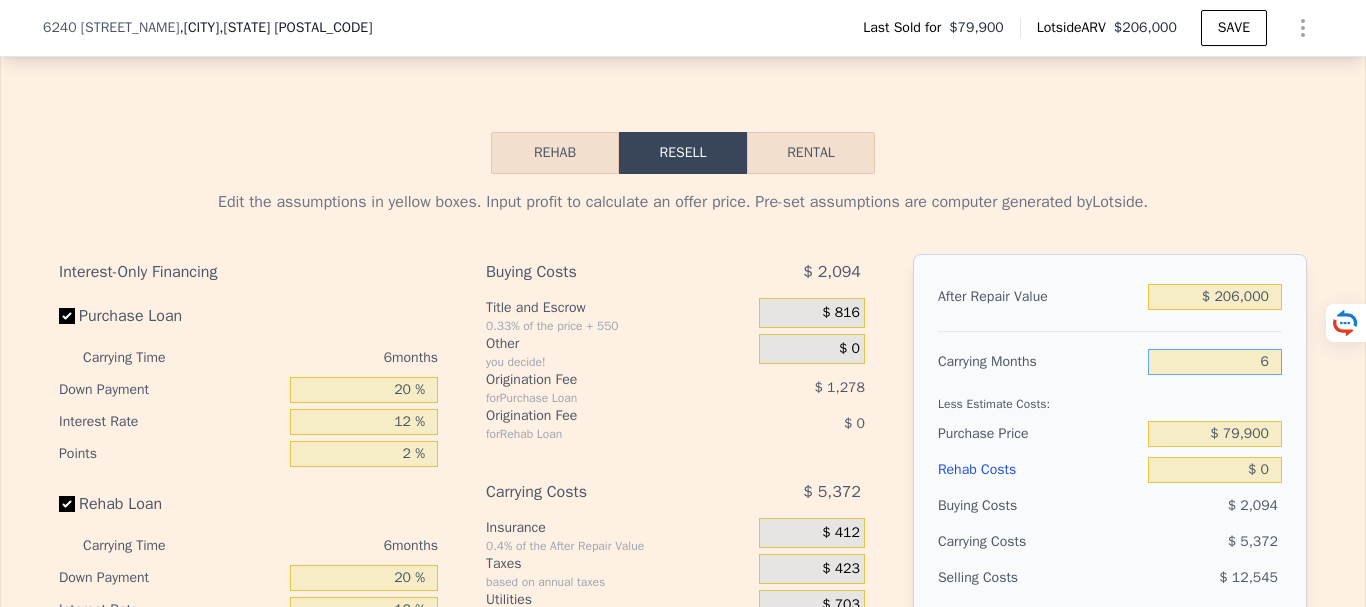 type on "$ 106,089" 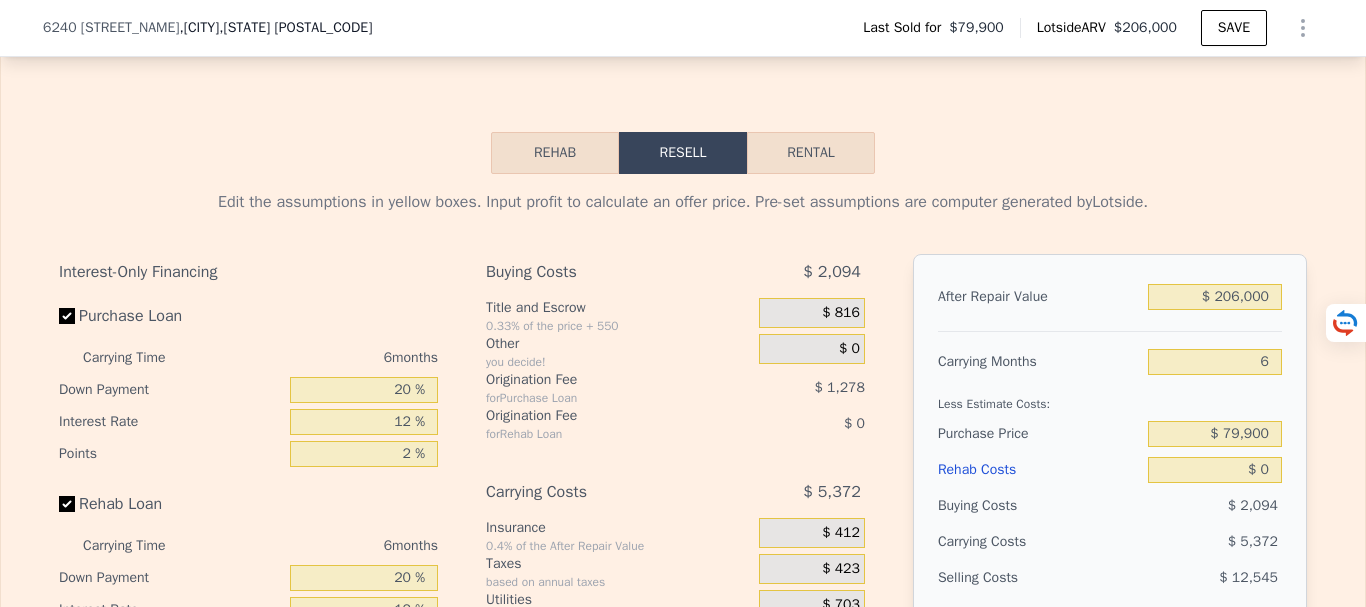 click on "Less Estimate Costs:" at bounding box center (1110, 398) 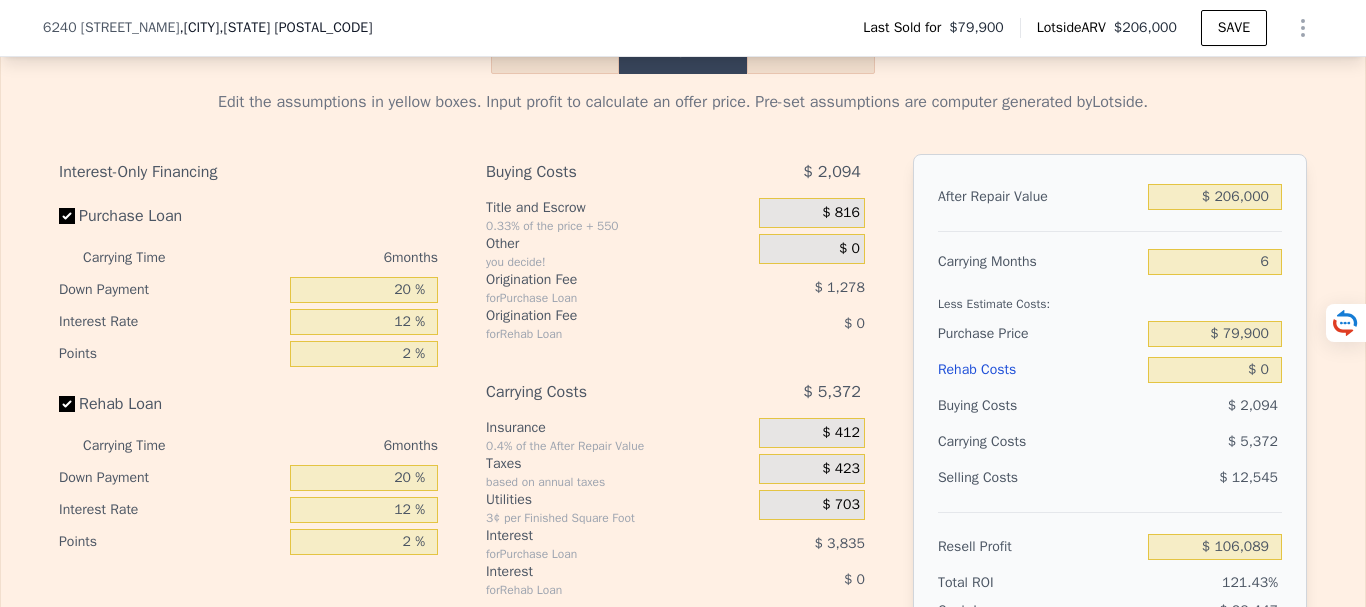 scroll, scrollTop: 2993, scrollLeft: 0, axis: vertical 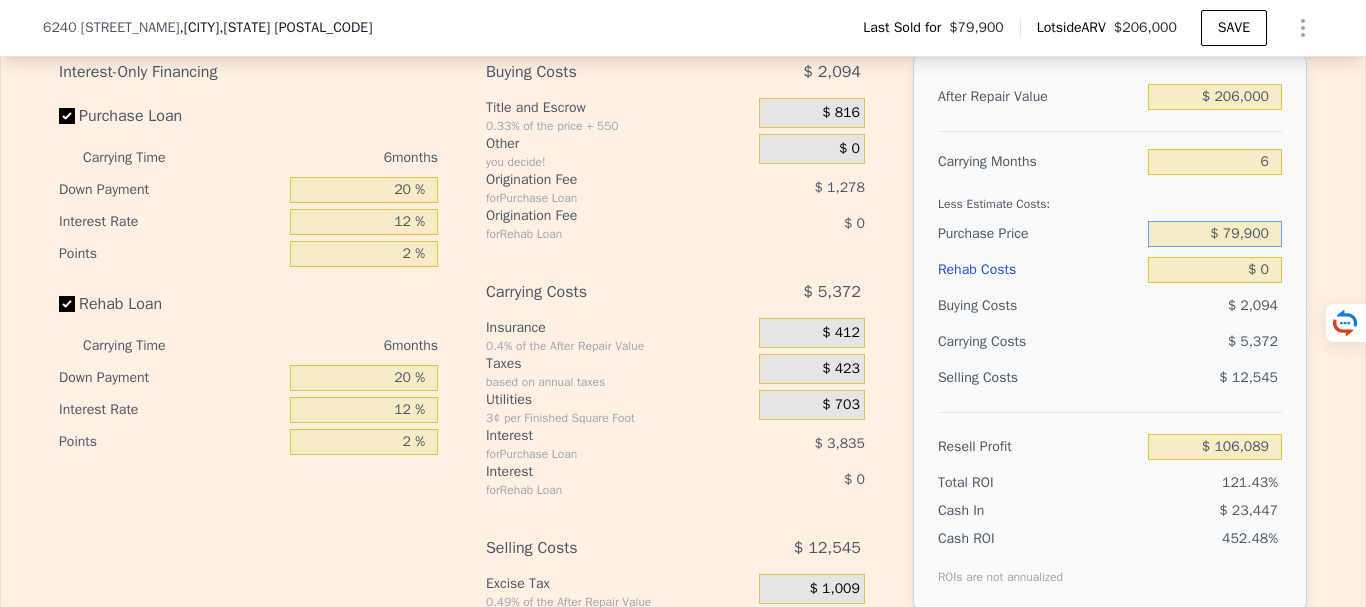 click on "$ 79,900" at bounding box center [1215, 234] 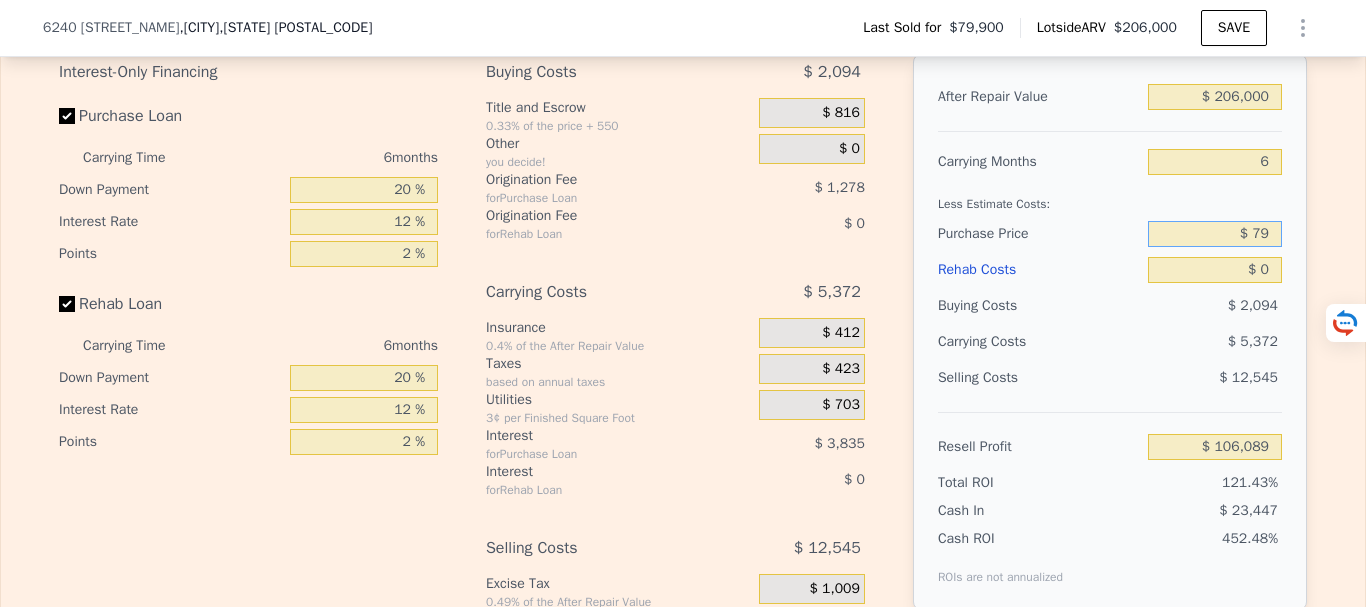 type on "$ 7" 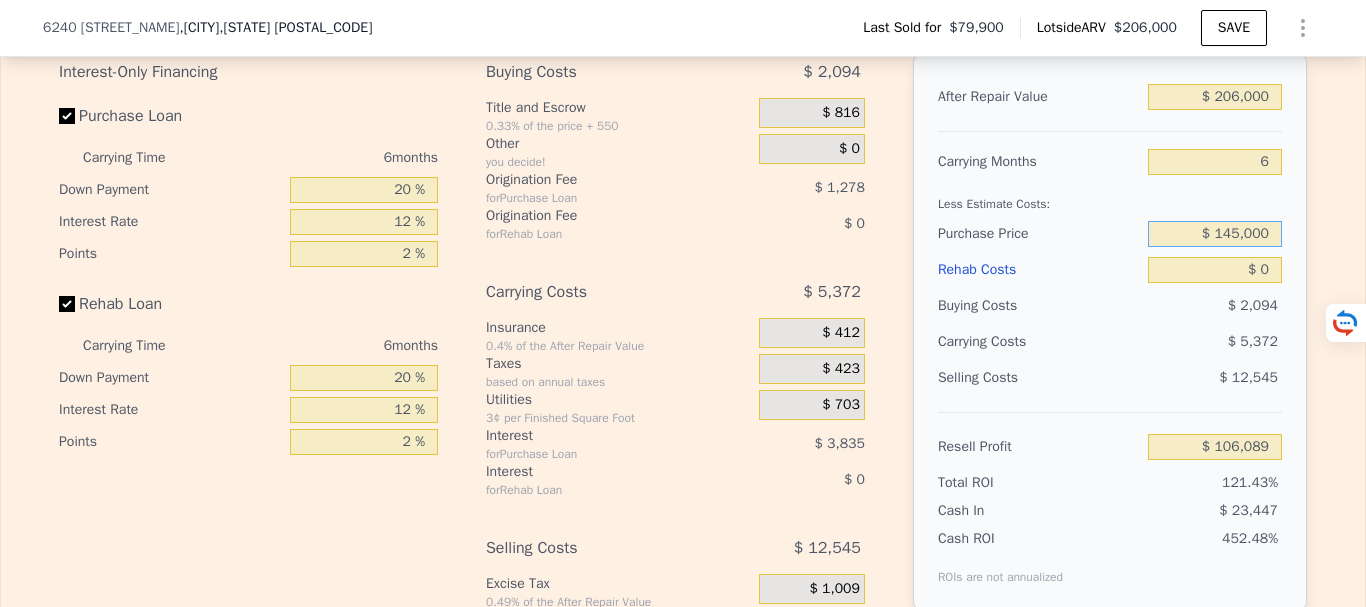 type on "$ 145,000" 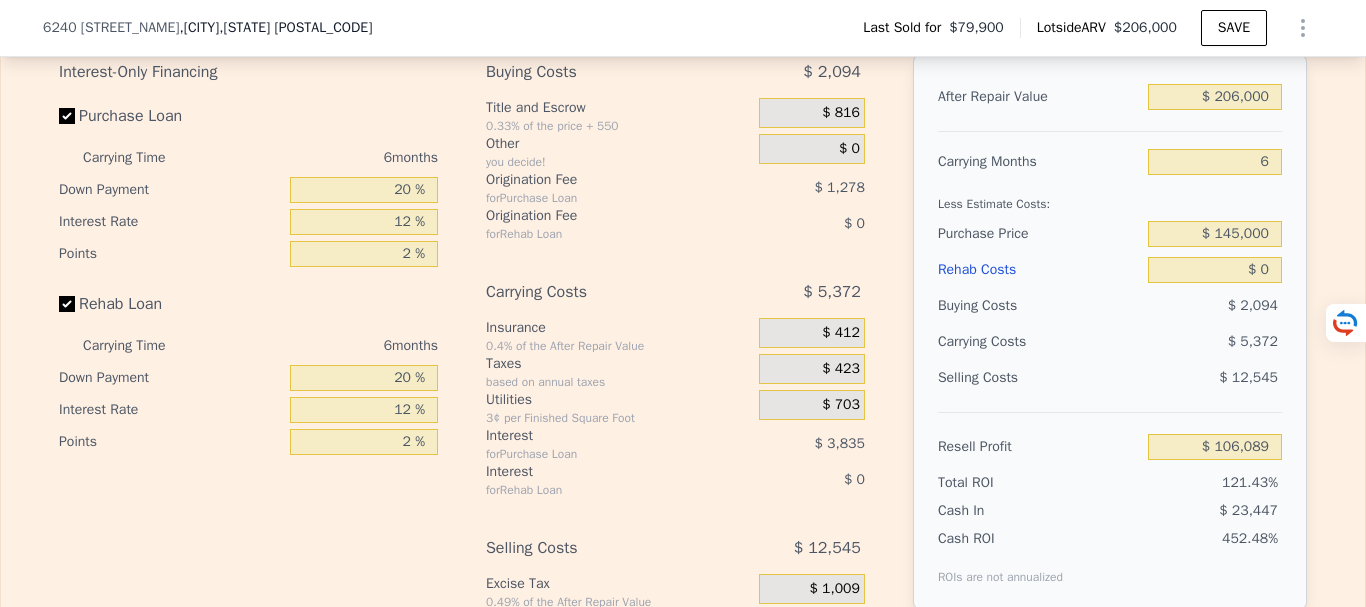 click on "$ 5,372" at bounding box center (1176, 342) 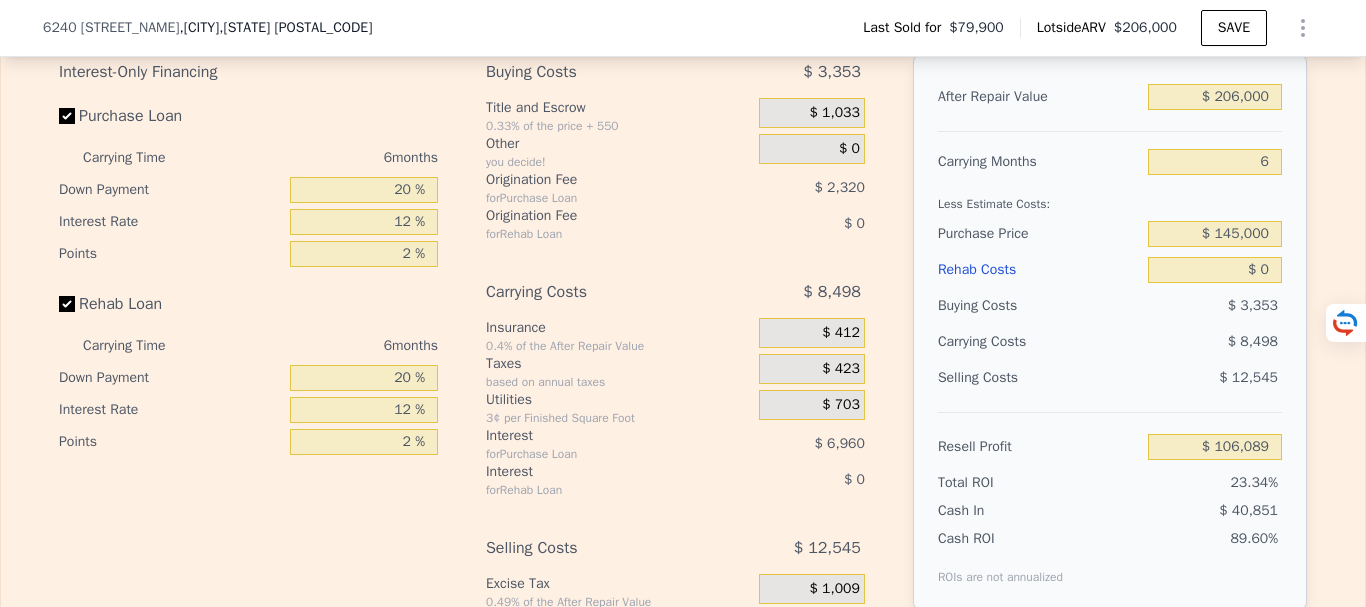 type on "$ 36,604" 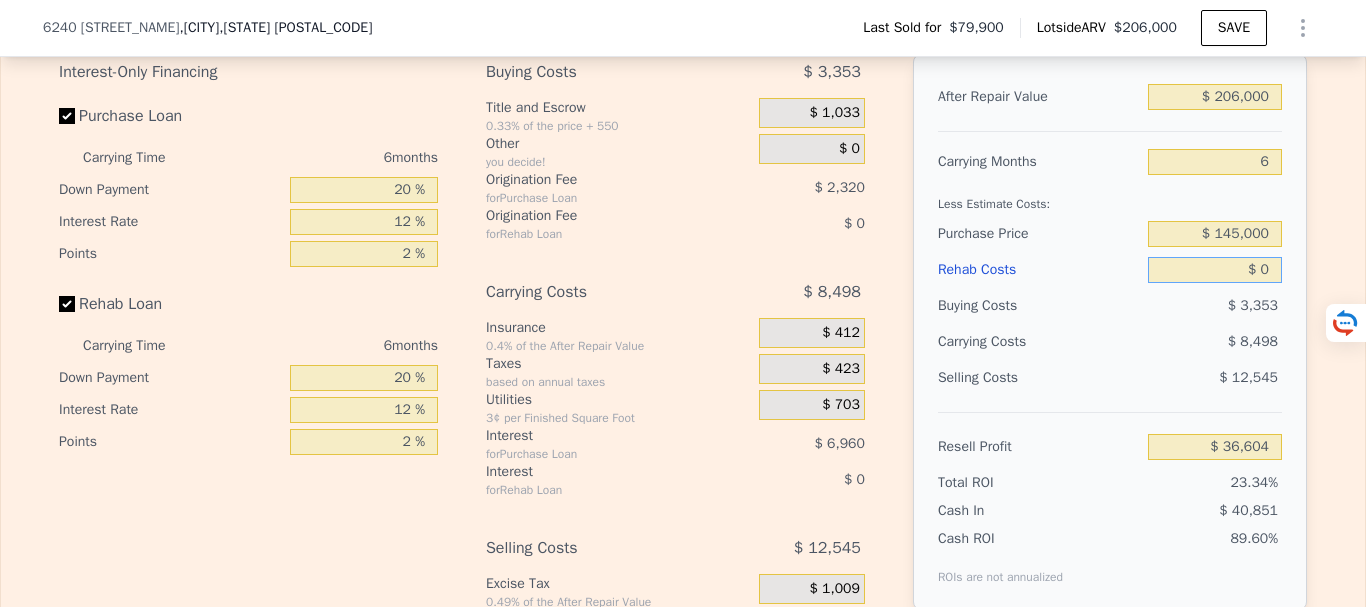 click on "$ 0" at bounding box center [1215, 270] 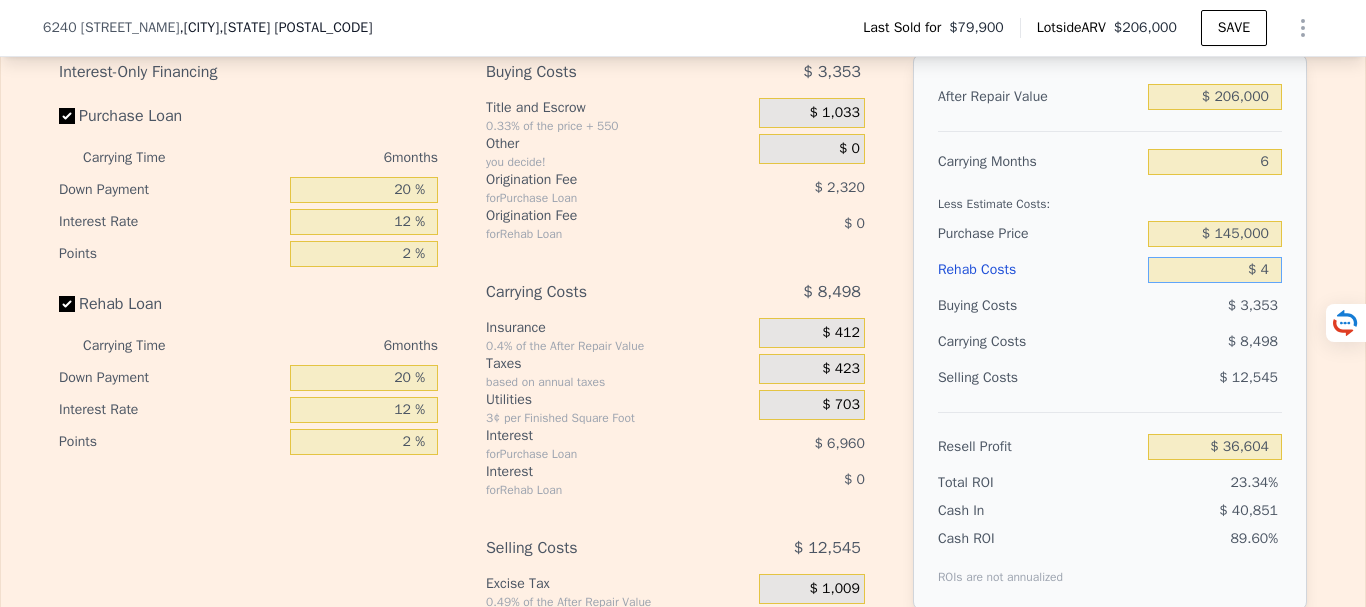 type on "$ 45" 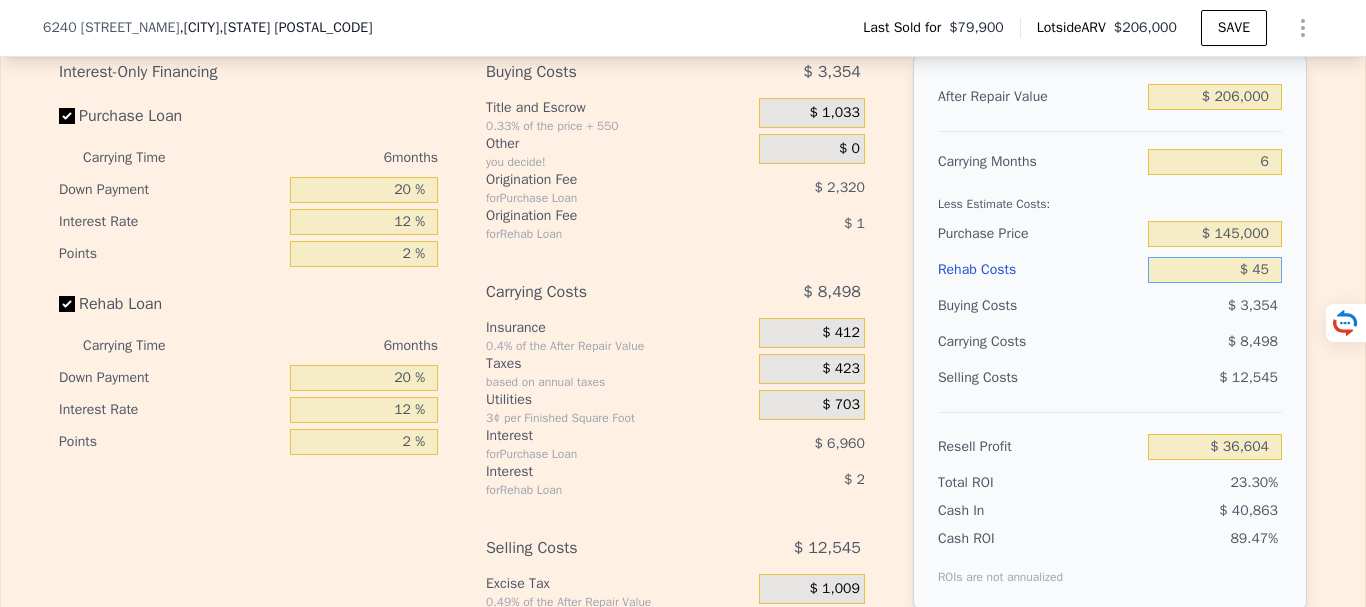 type on "$ 36,558" 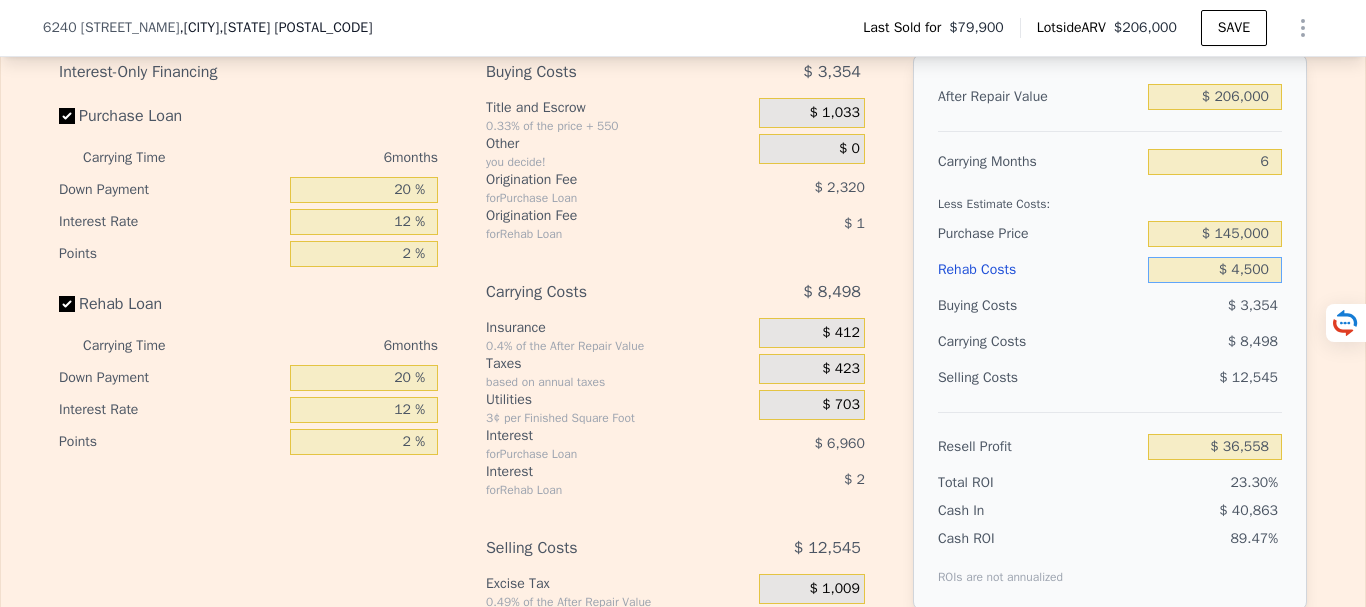 type on "$ 45,000" 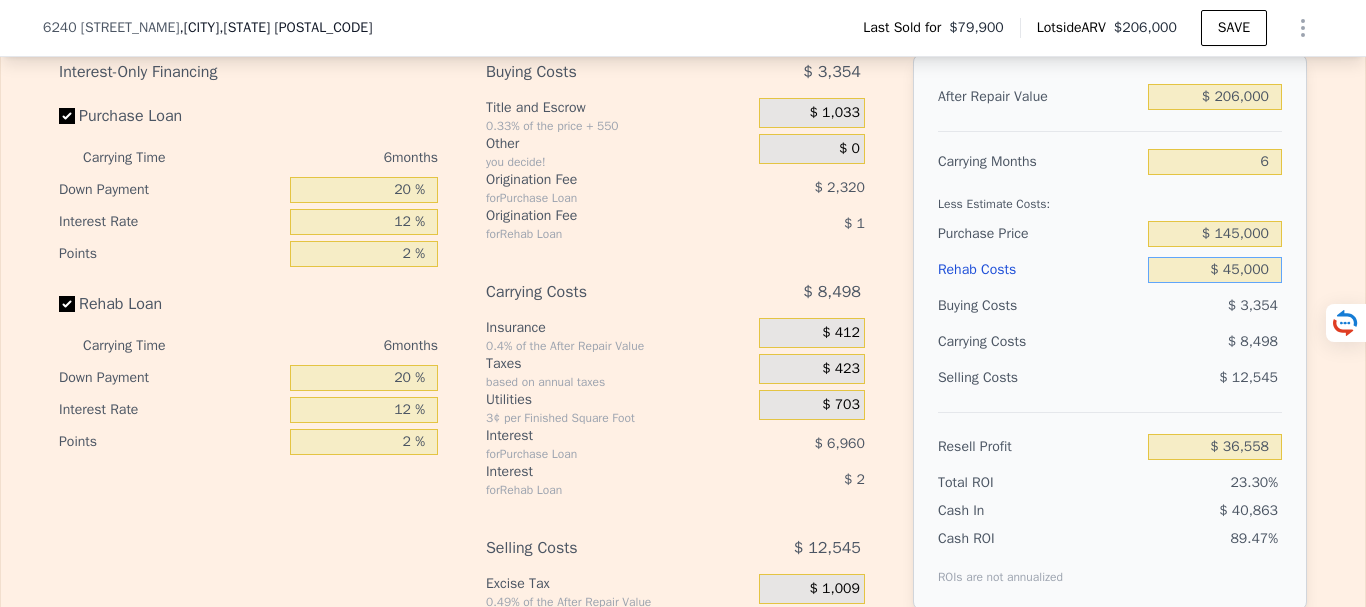 type on "-$ 11,276" 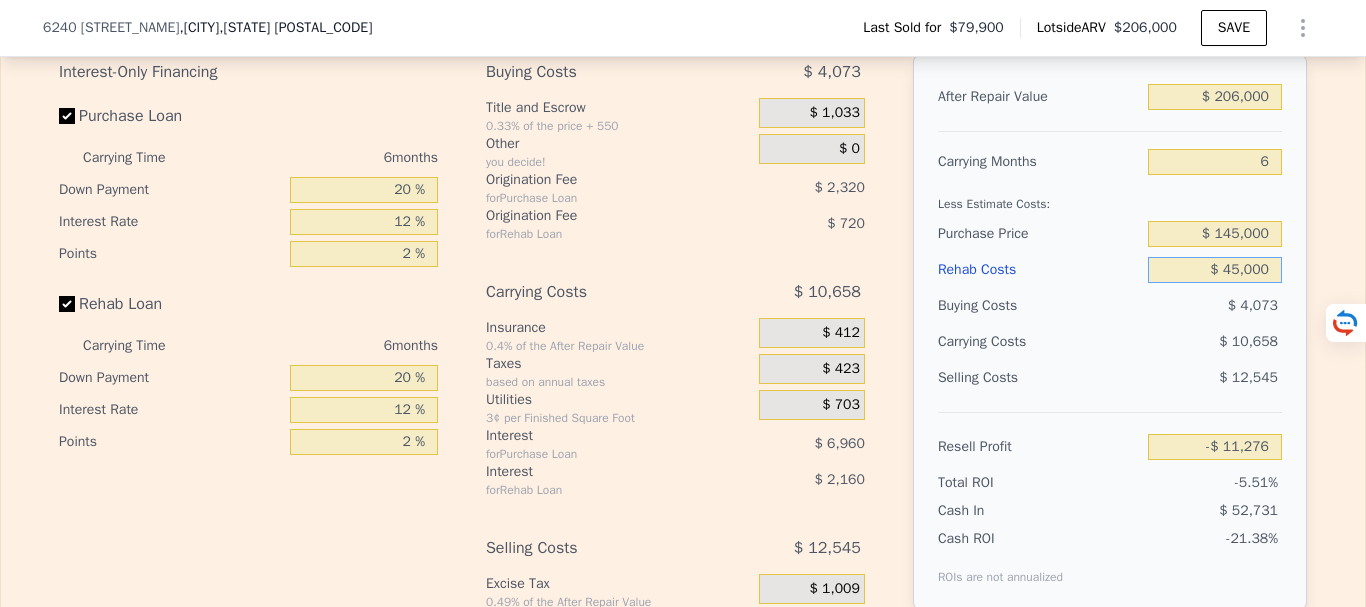 type on "$ 45,000" 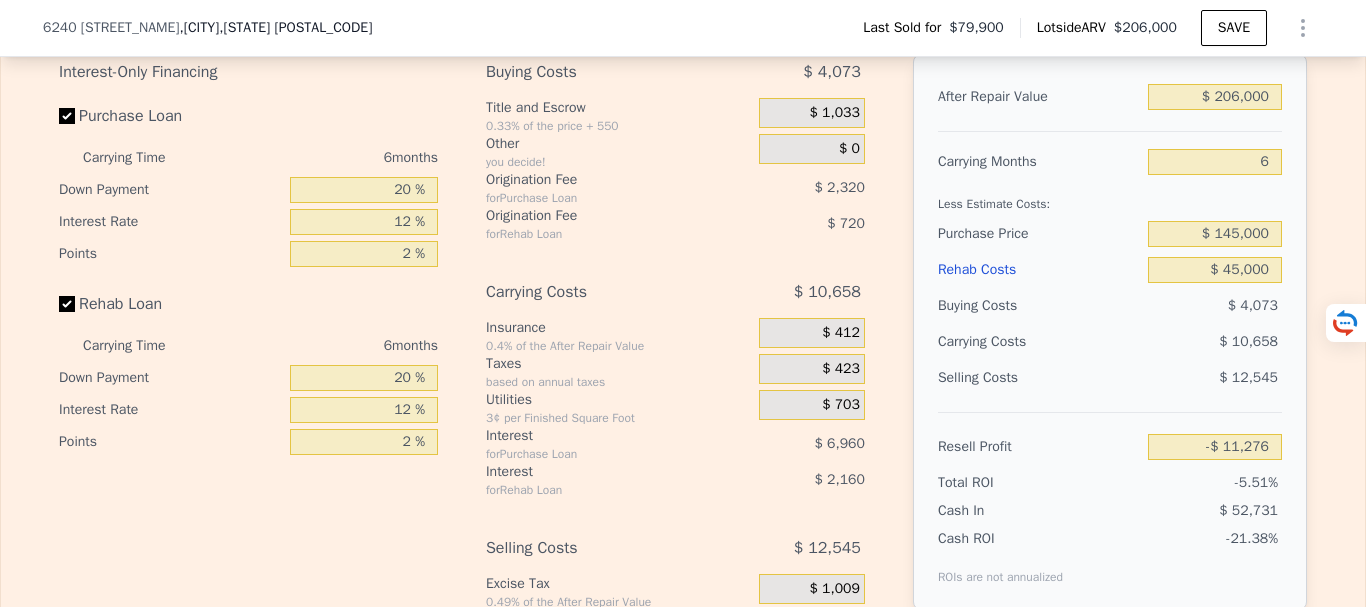 click on "$ 10,658" at bounding box center (1176, 342) 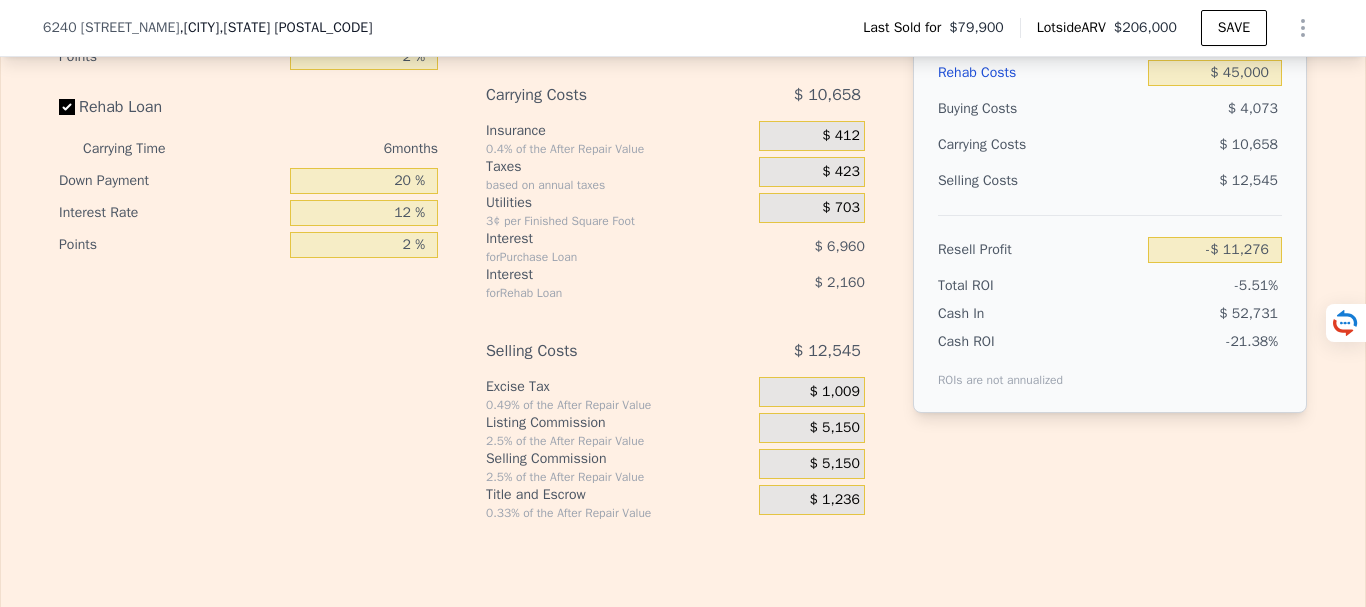 scroll, scrollTop: 2993, scrollLeft: 0, axis: vertical 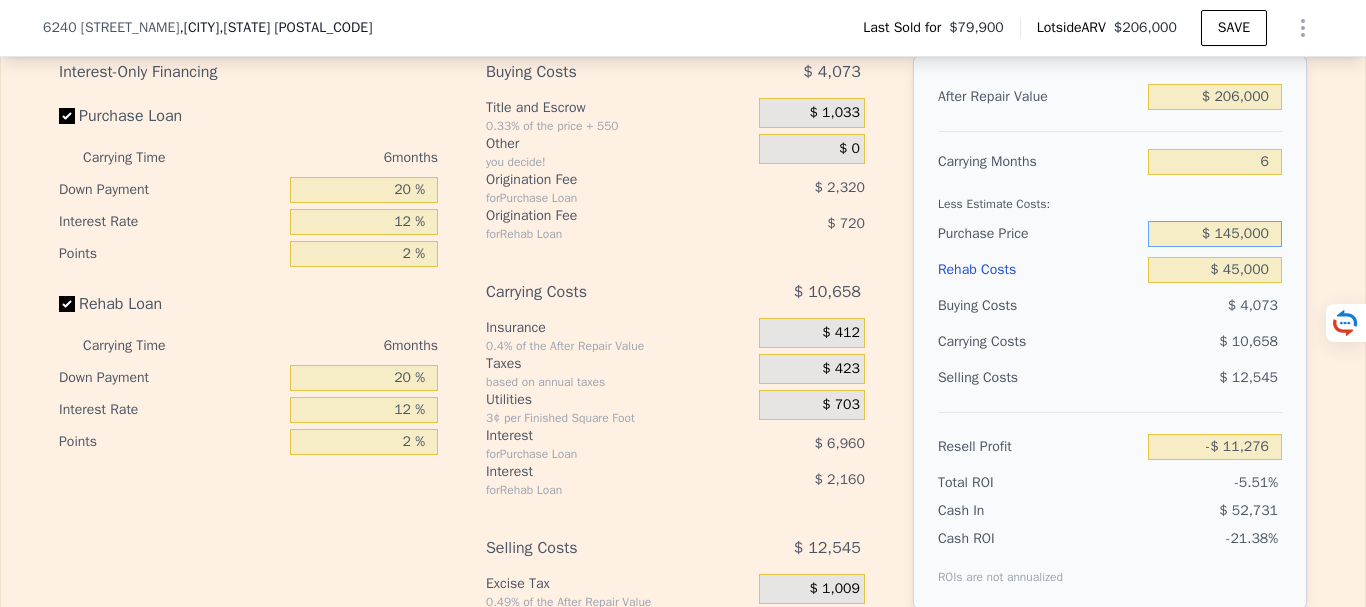 click on "$ 145,000" at bounding box center [1215, 234] 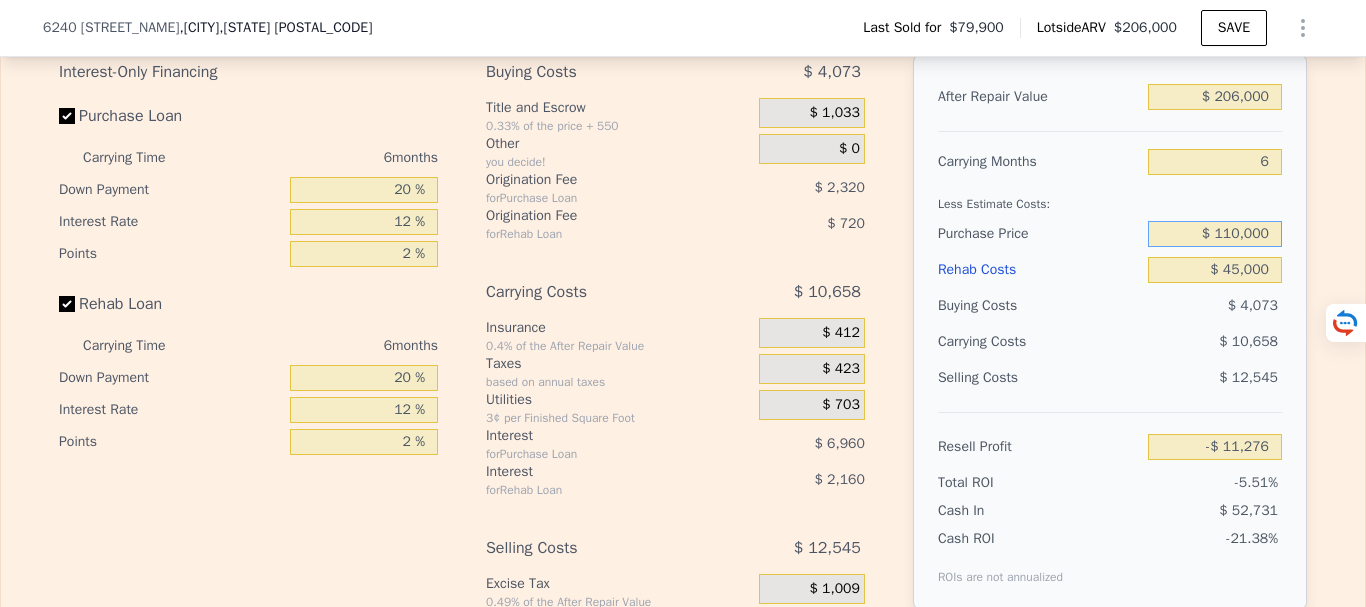 type on "$ 110,000" 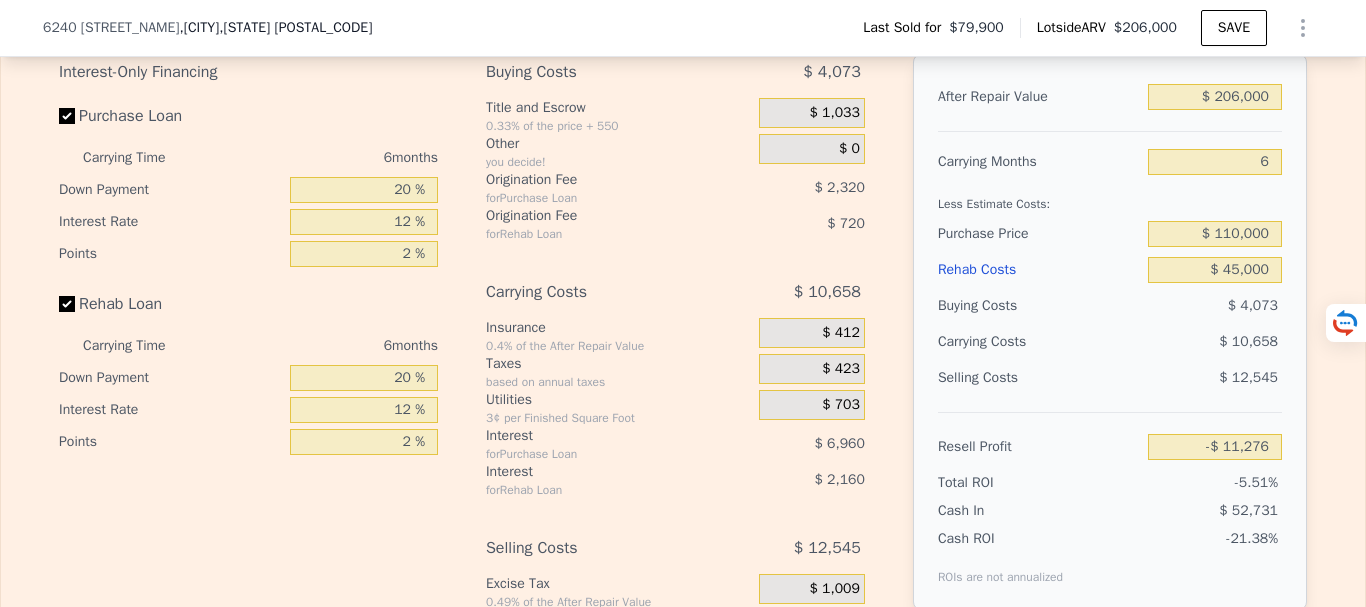 click on "$ 4,073" at bounding box center (1215, 306) 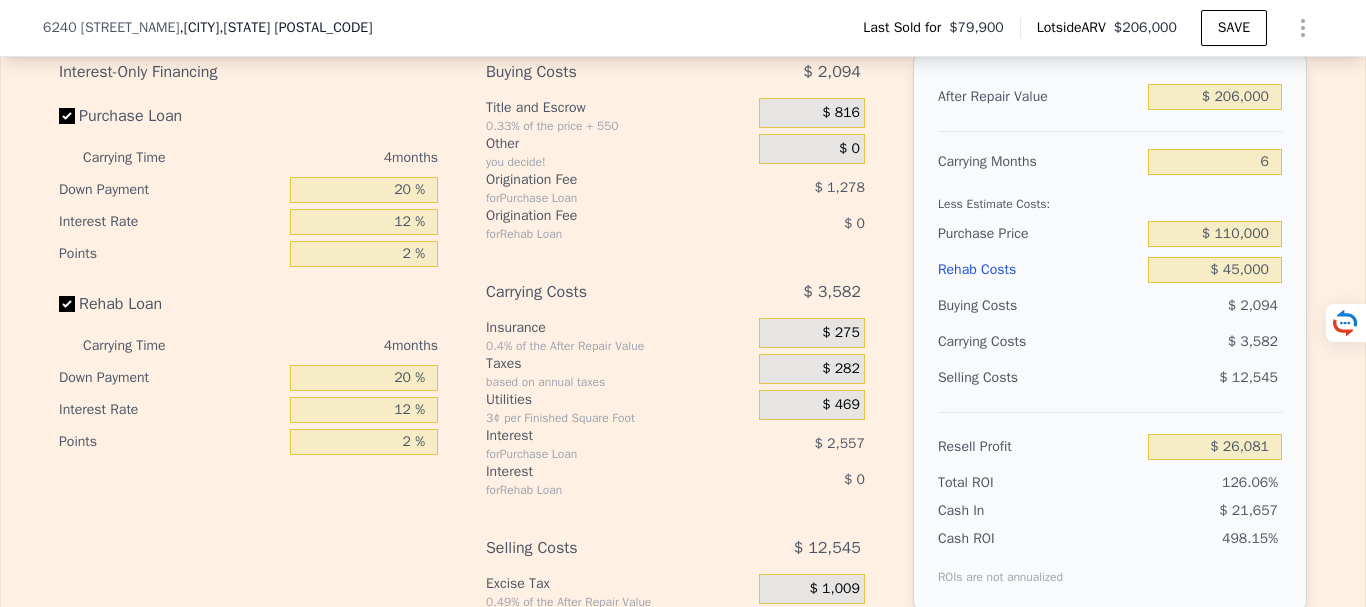 type on "4" 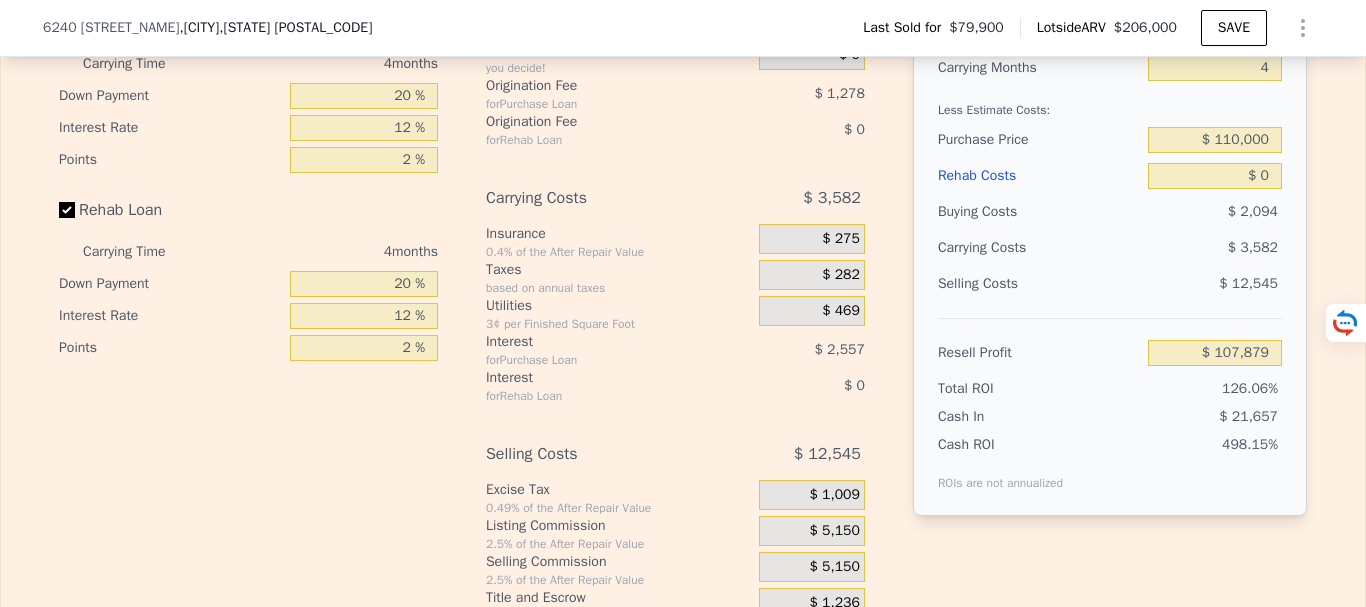 scroll, scrollTop: 3093, scrollLeft: 0, axis: vertical 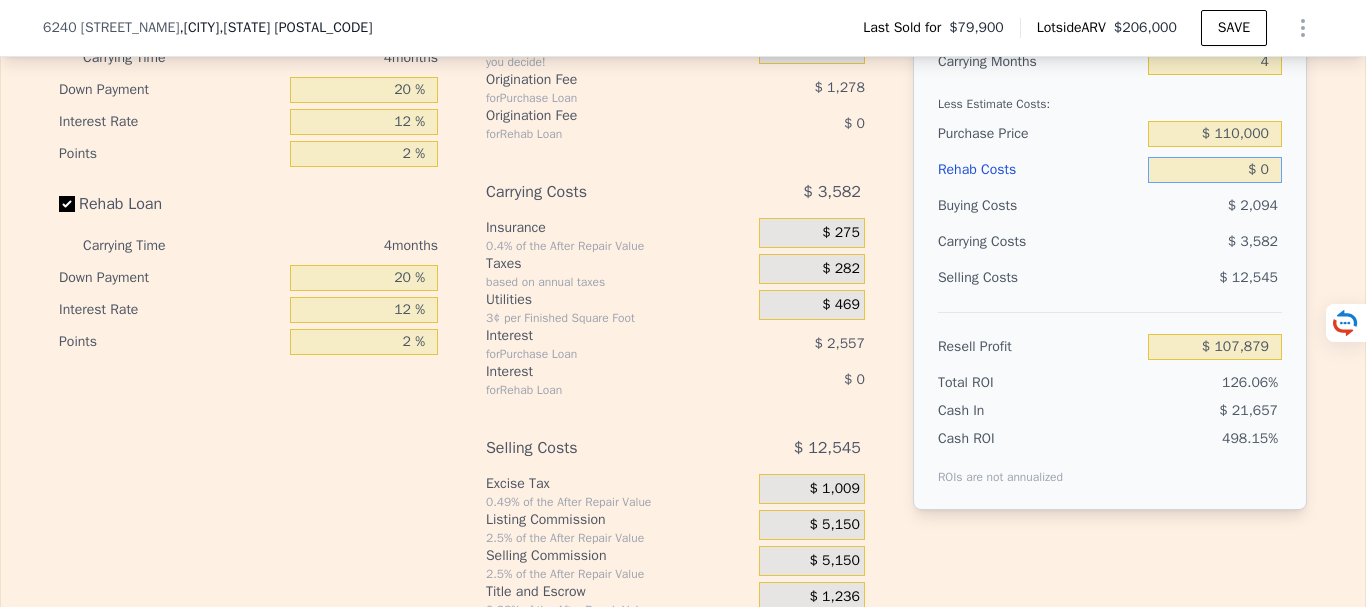 click on "$ 0" at bounding box center (1215, 170) 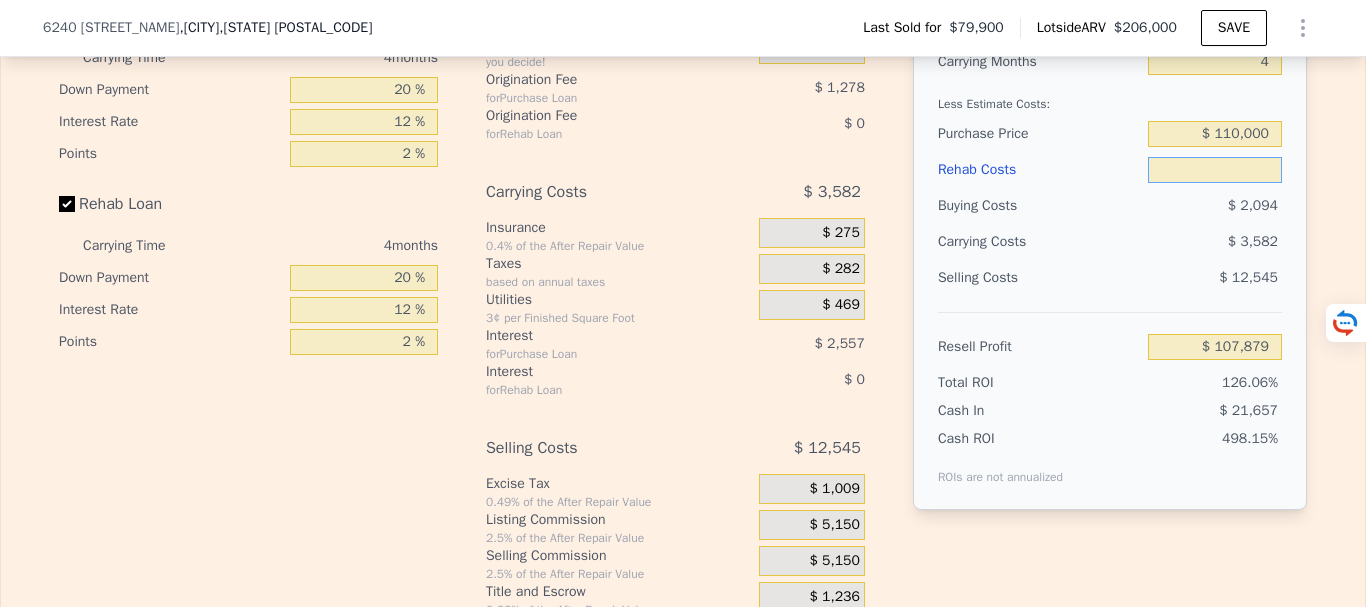 type on "$ 4" 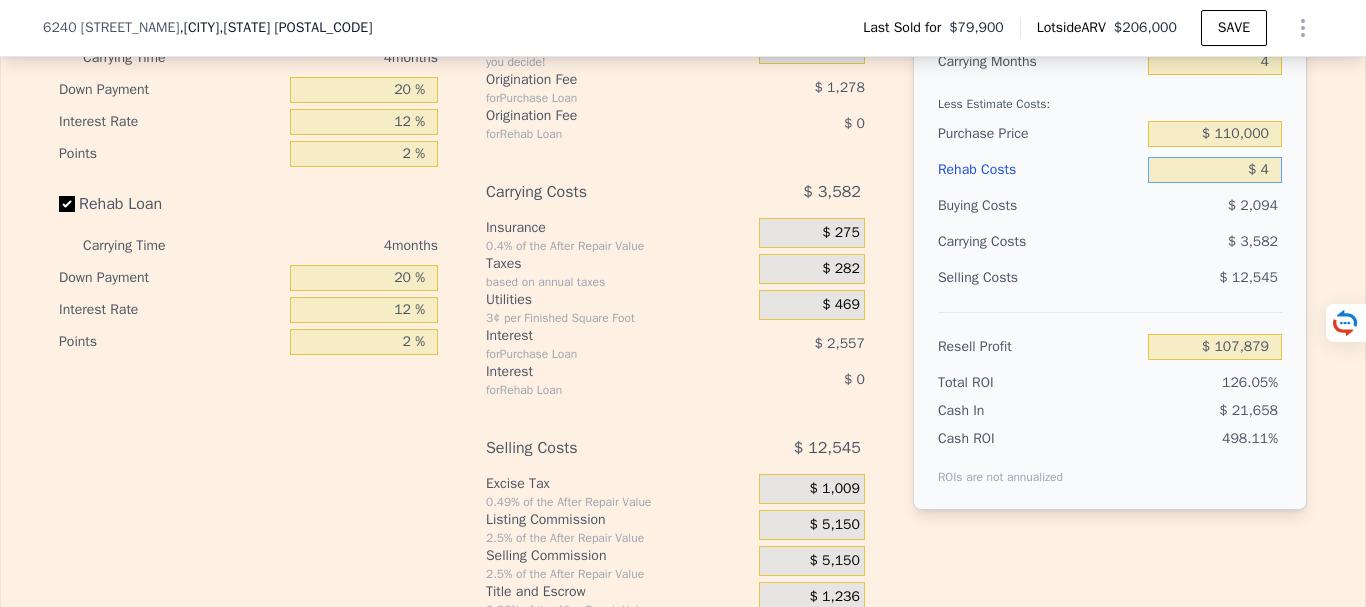 type on "$ 107,875" 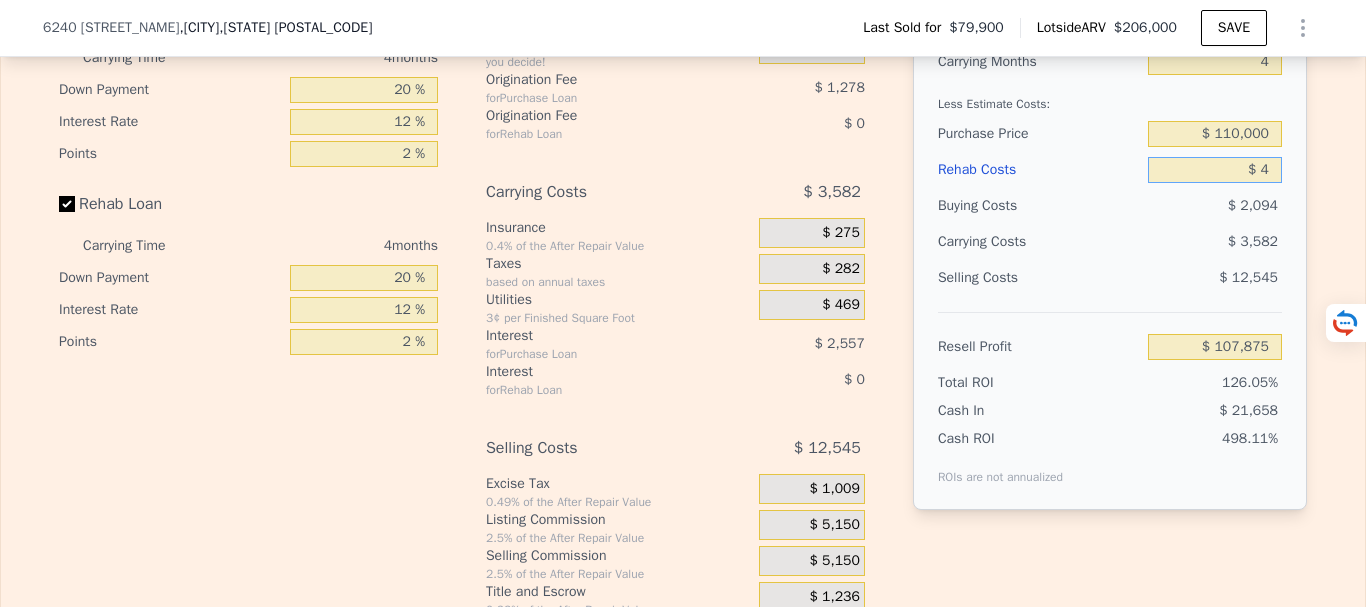 type on "$ 45" 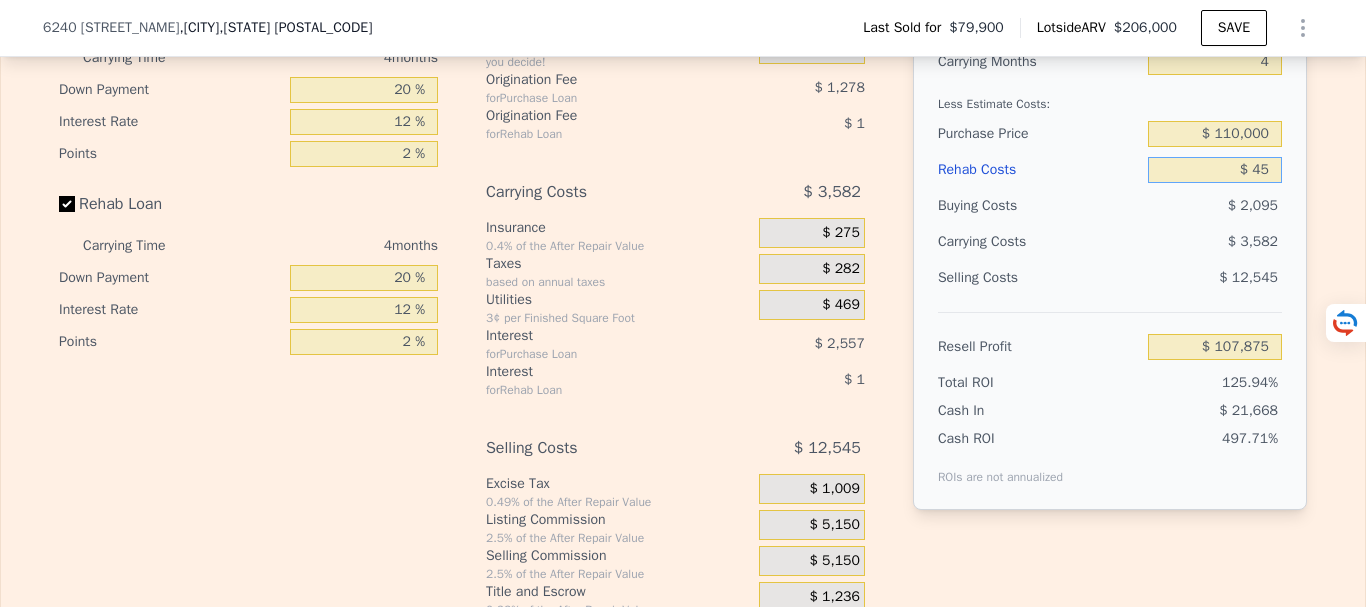 type on "$ 107,833" 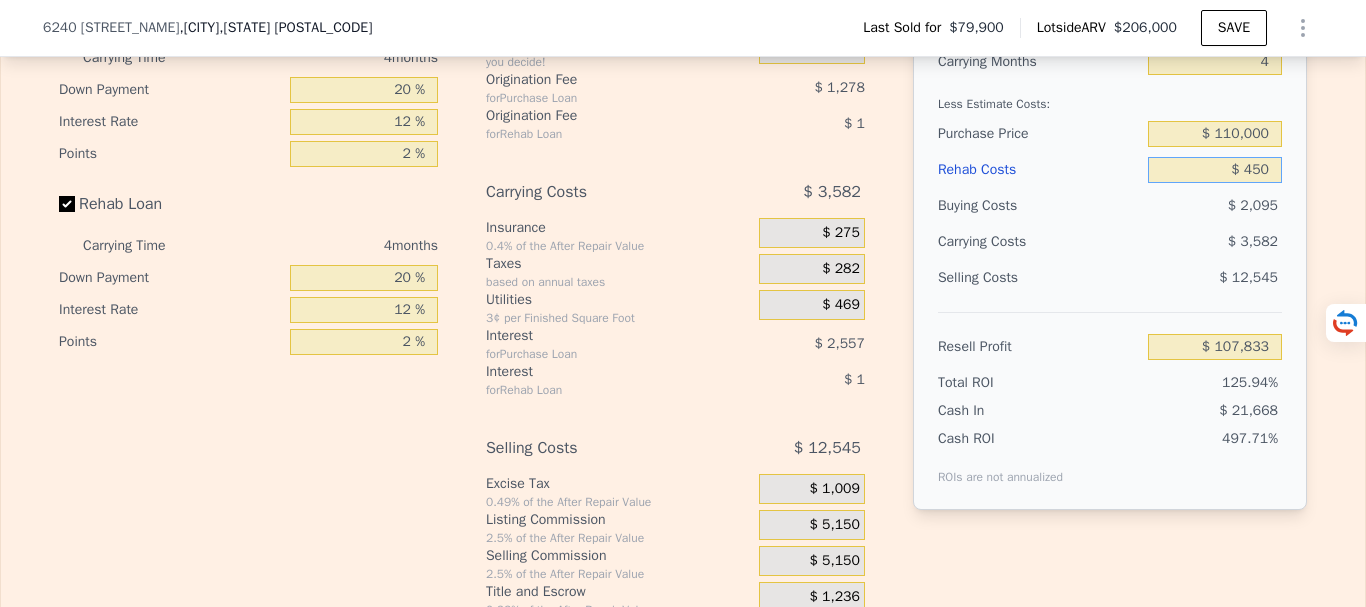 type on "$ 4,500" 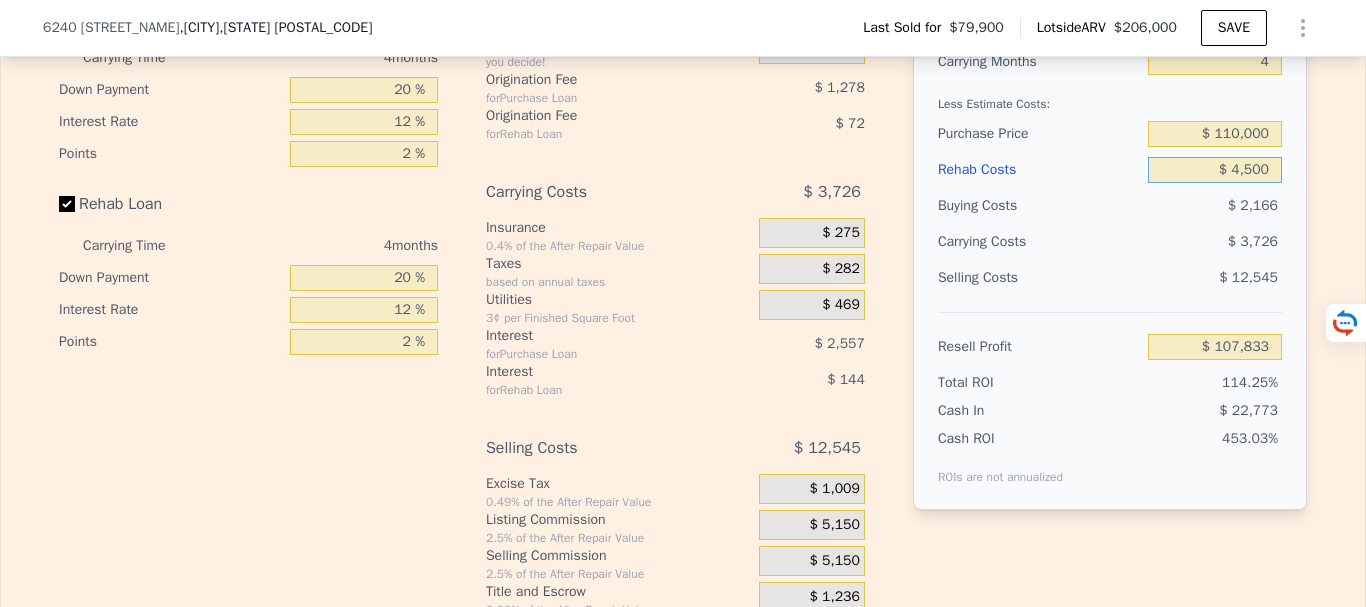 type on "$ 103,163" 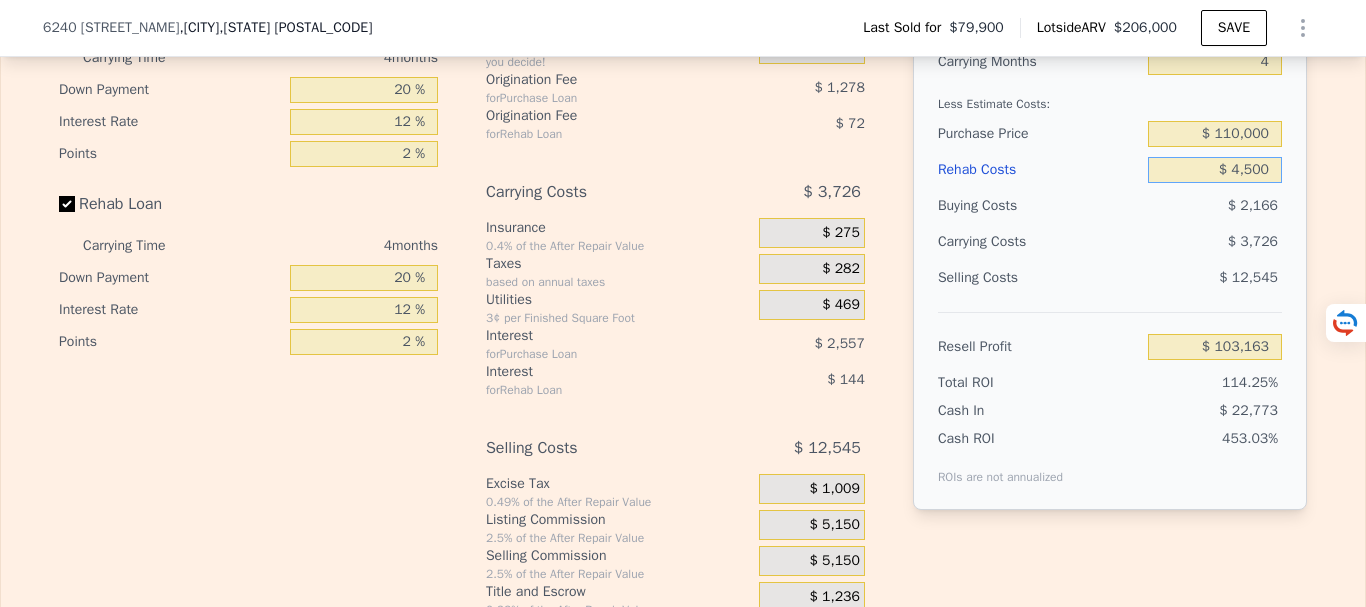 type on "$ 45,000" 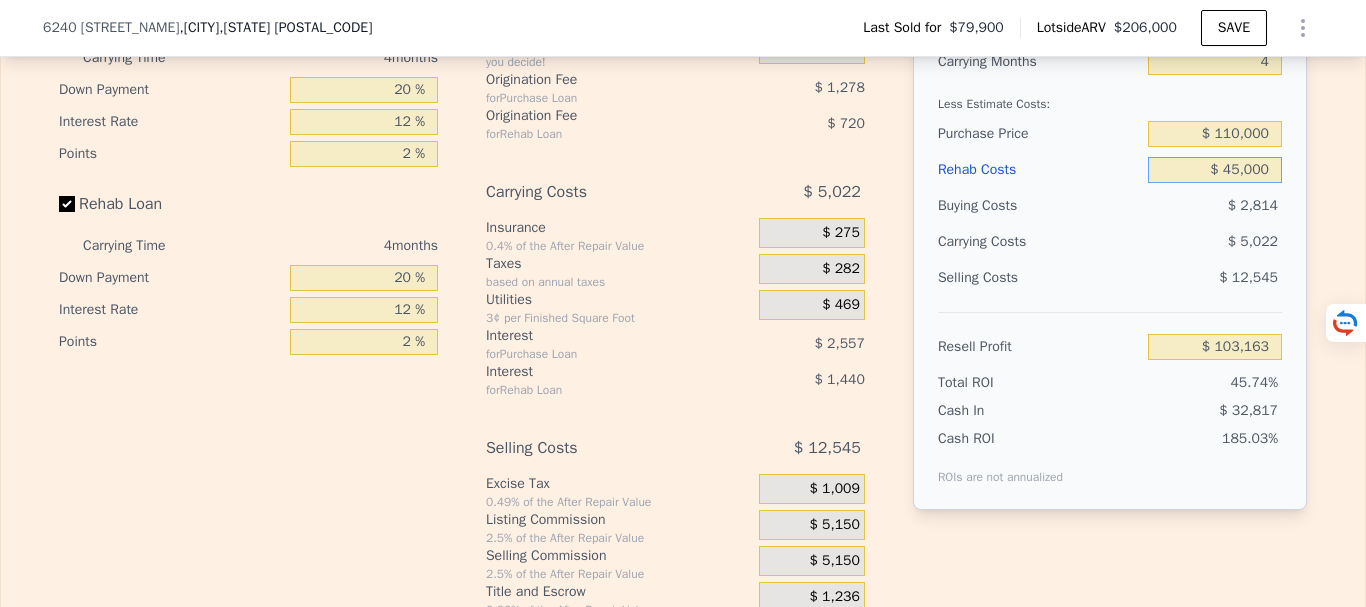 type on "$ 60,719" 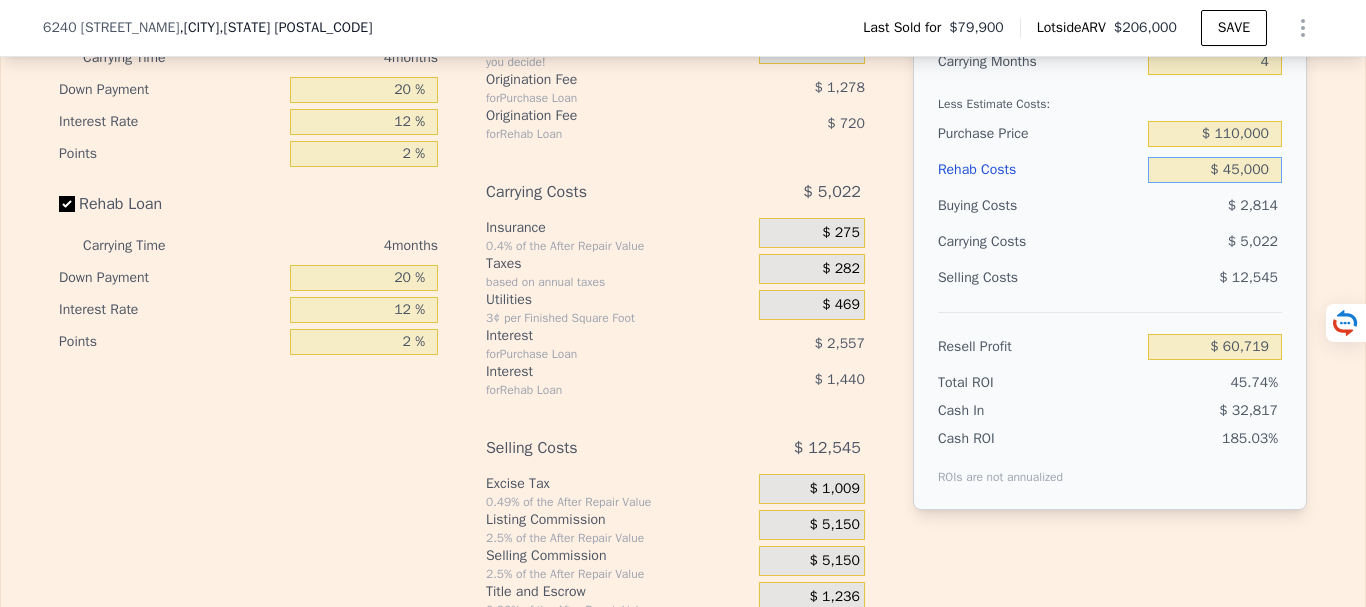 type on "$ 45,000" 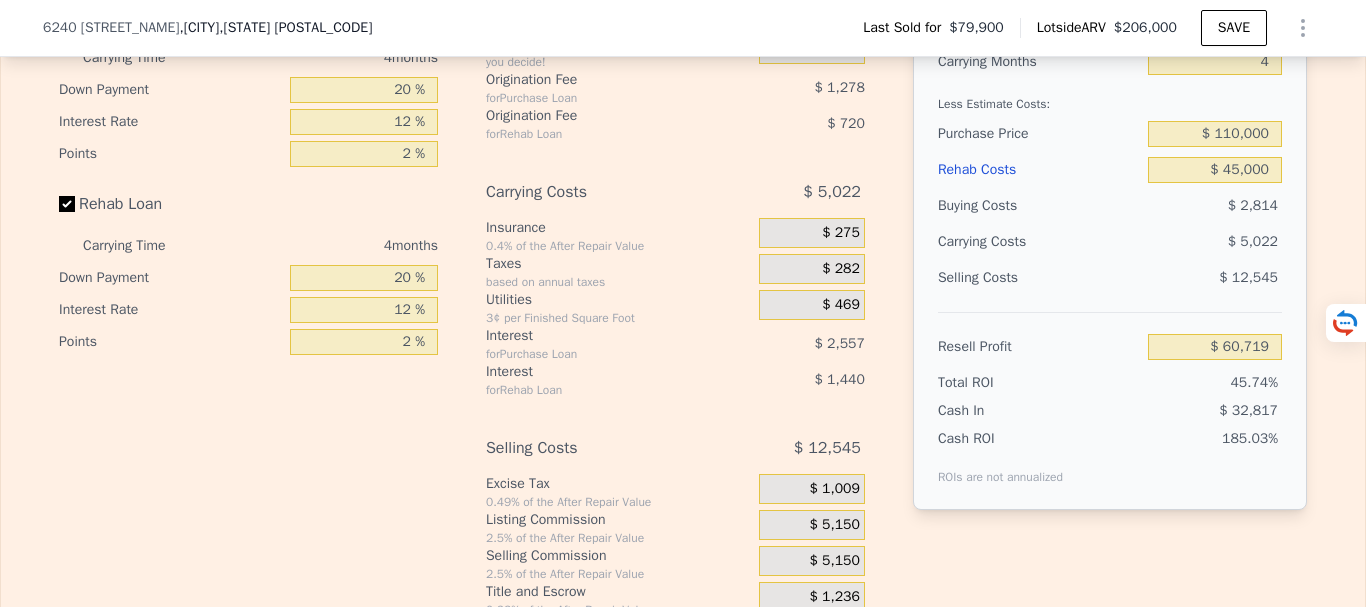 click on "$ 5,022" at bounding box center (1176, 242) 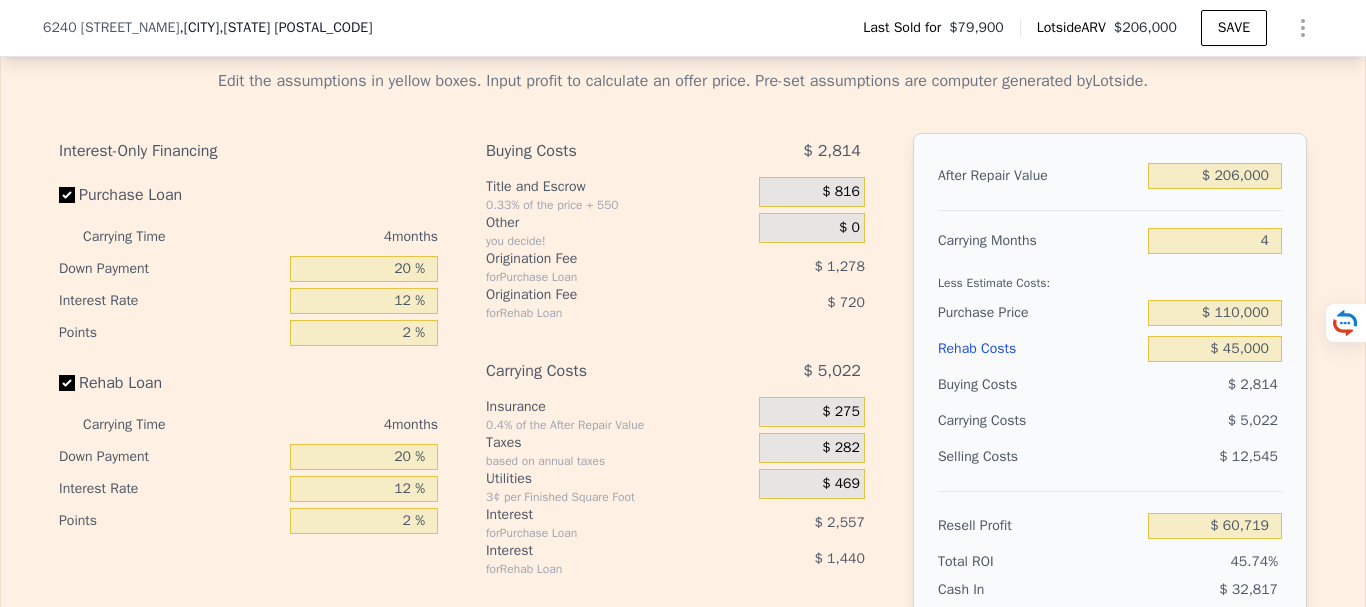 scroll, scrollTop: 2893, scrollLeft: 0, axis: vertical 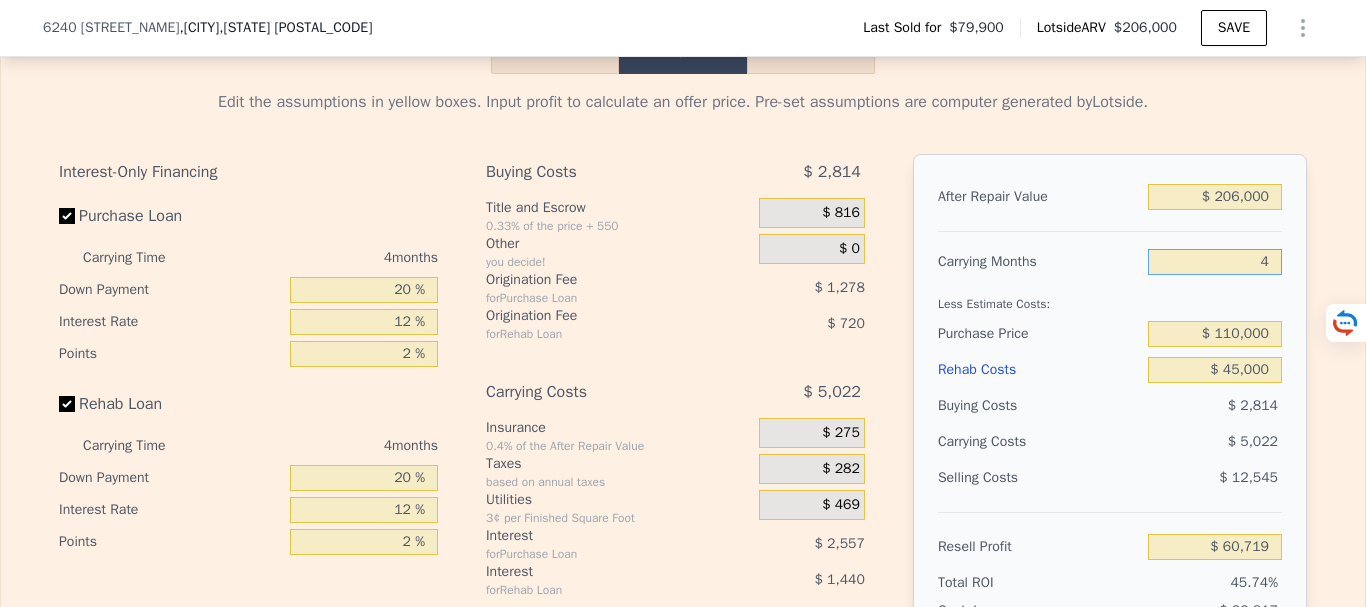 click on "4" at bounding box center [1215, 262] 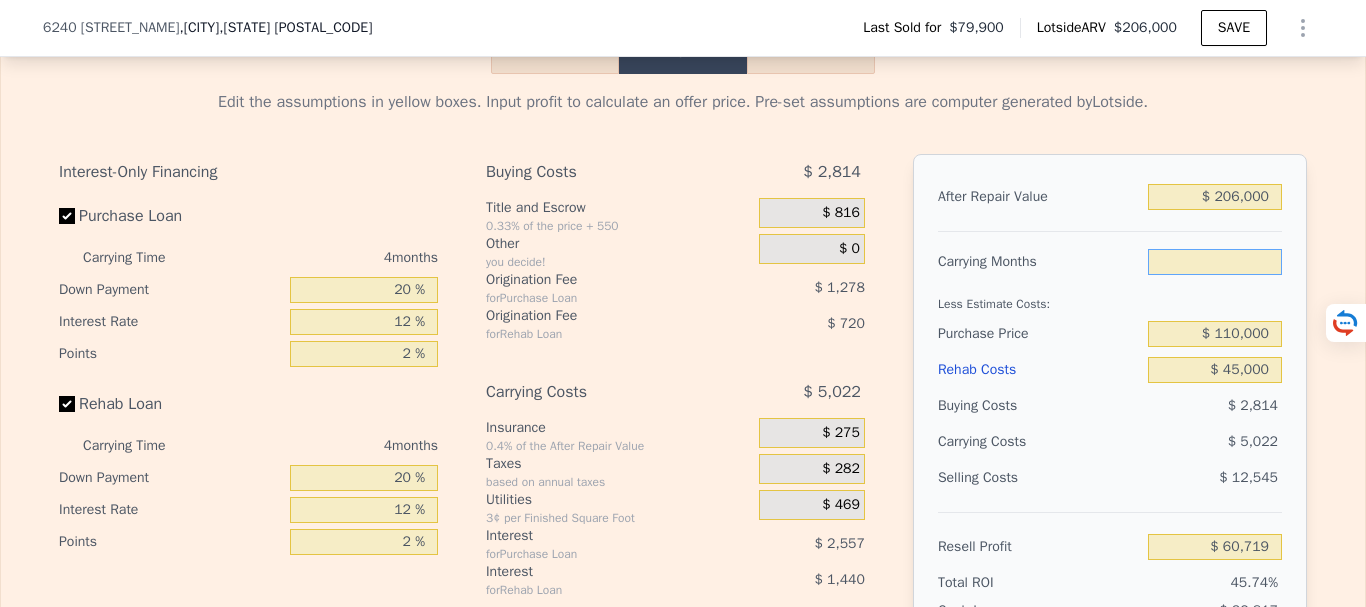 type on "6" 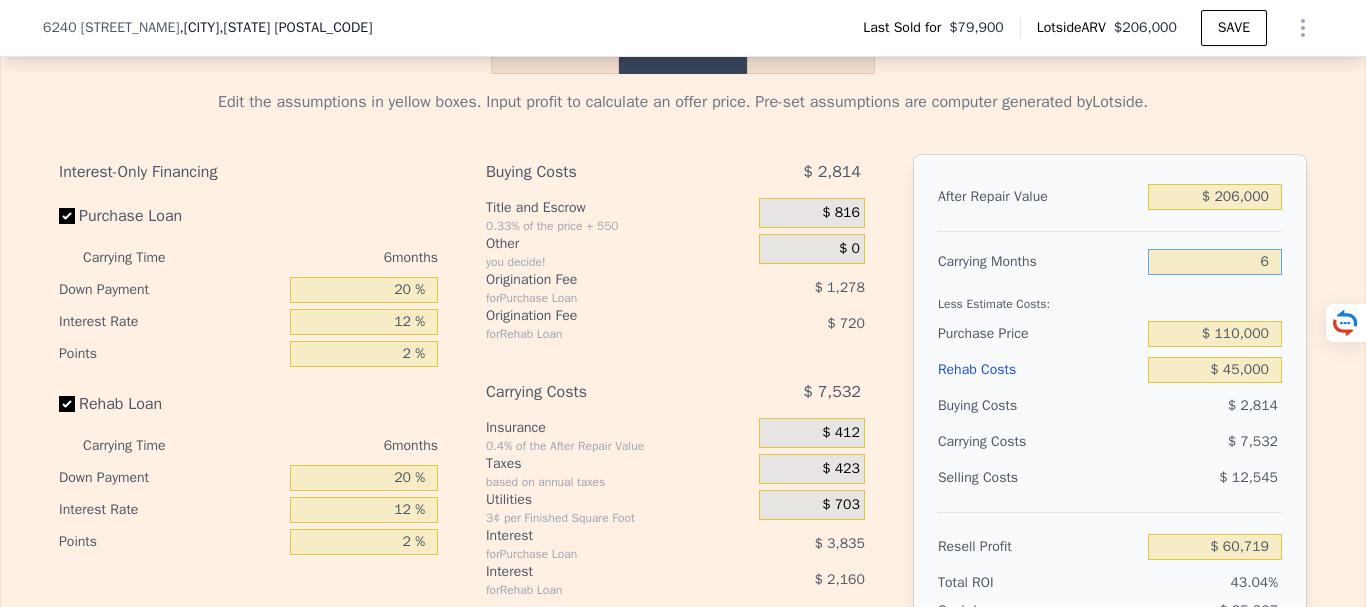 type on "$ 58,209" 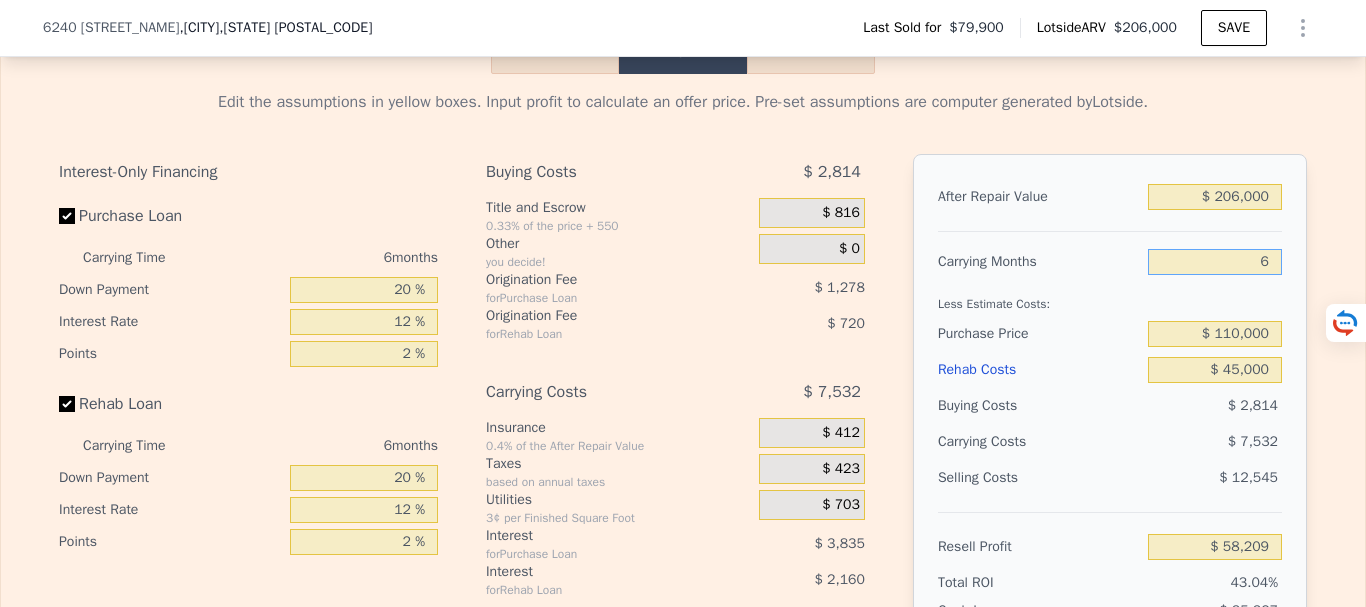 type on "6" 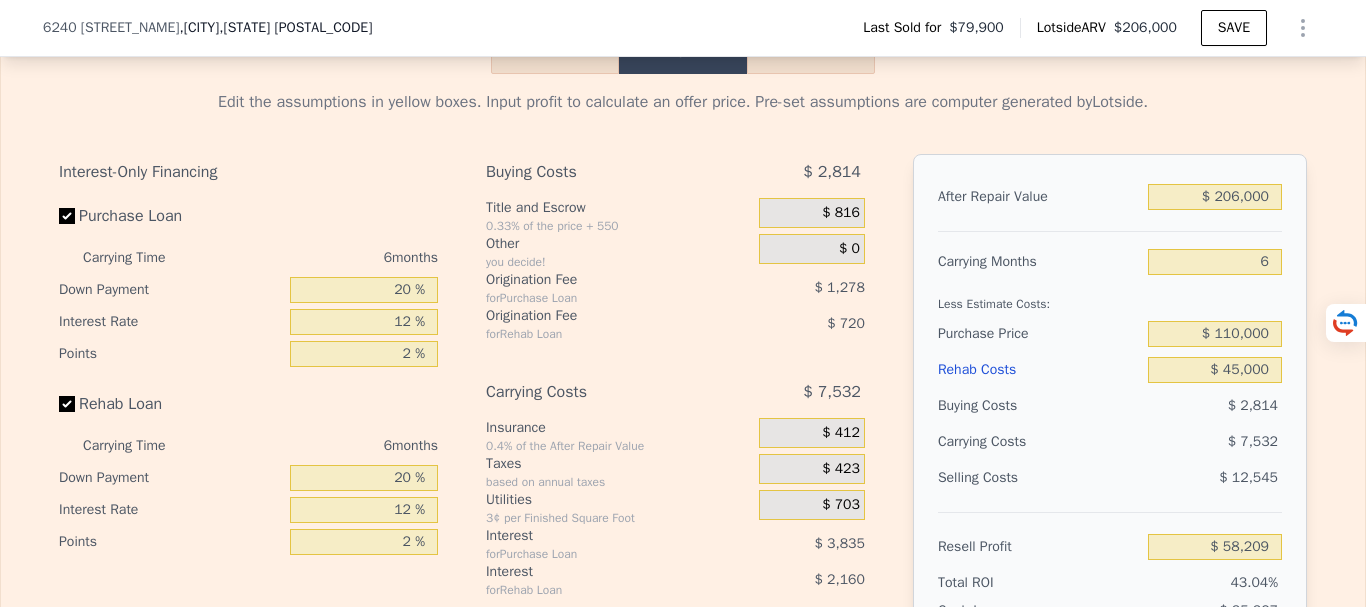 click on "Less Estimate Costs:" at bounding box center [1110, 298] 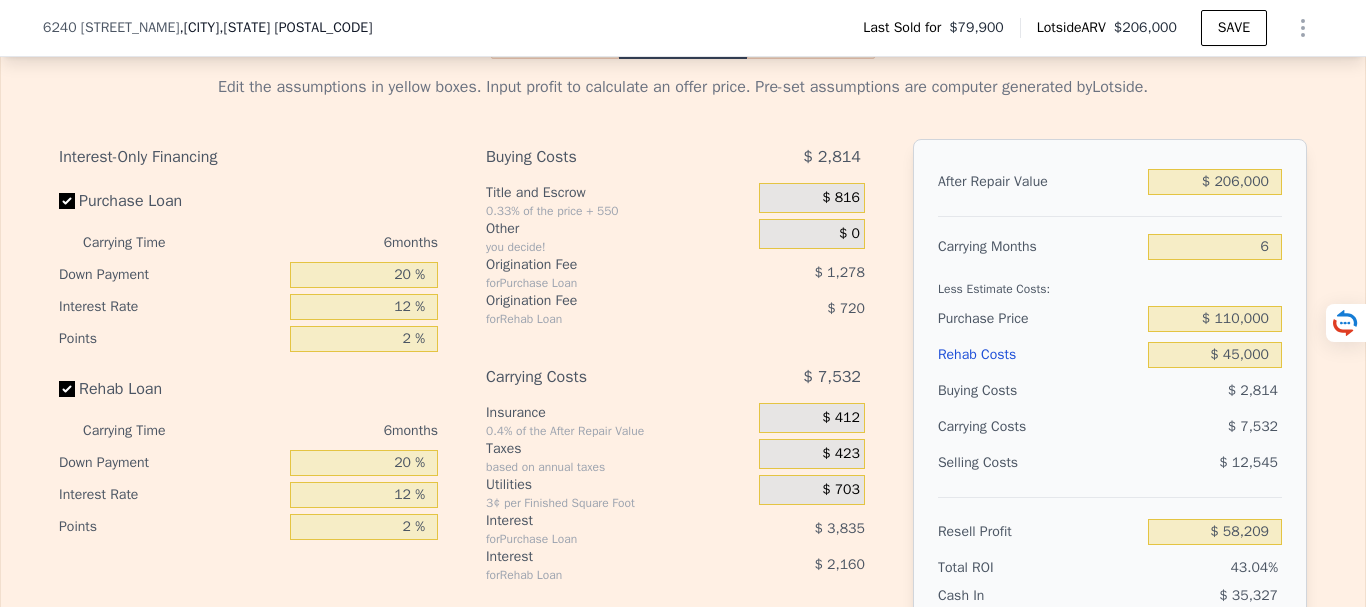 scroll, scrollTop: 2693, scrollLeft: 0, axis: vertical 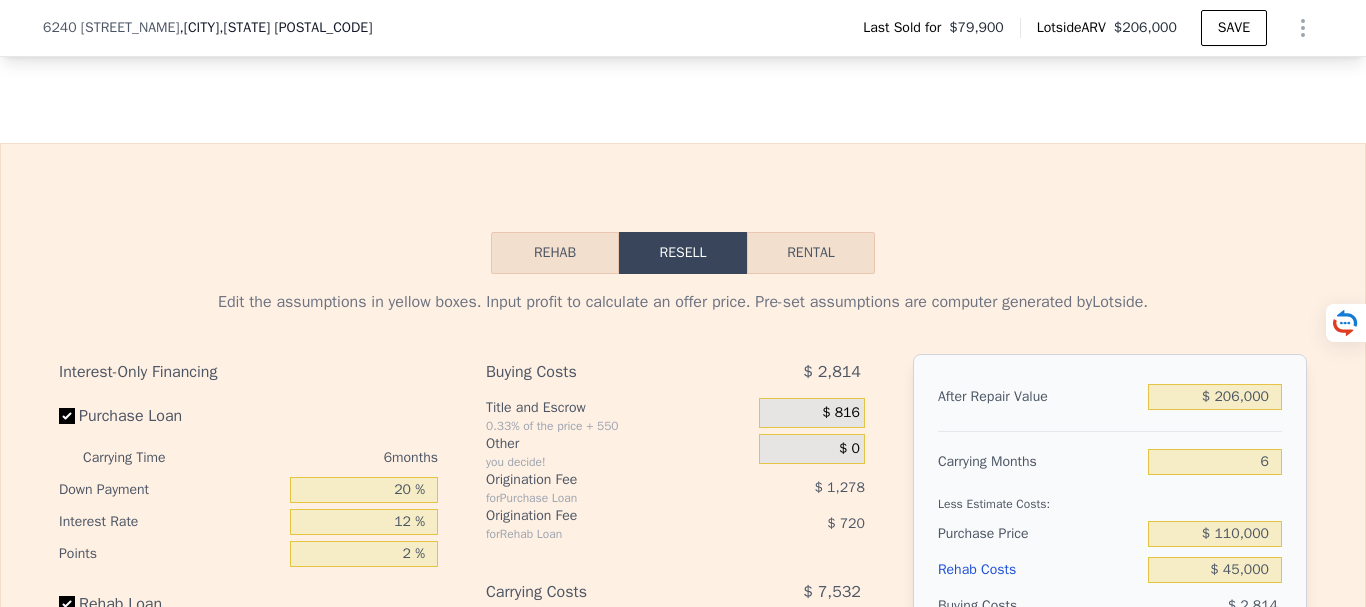 click on "Rental" at bounding box center (811, 253) 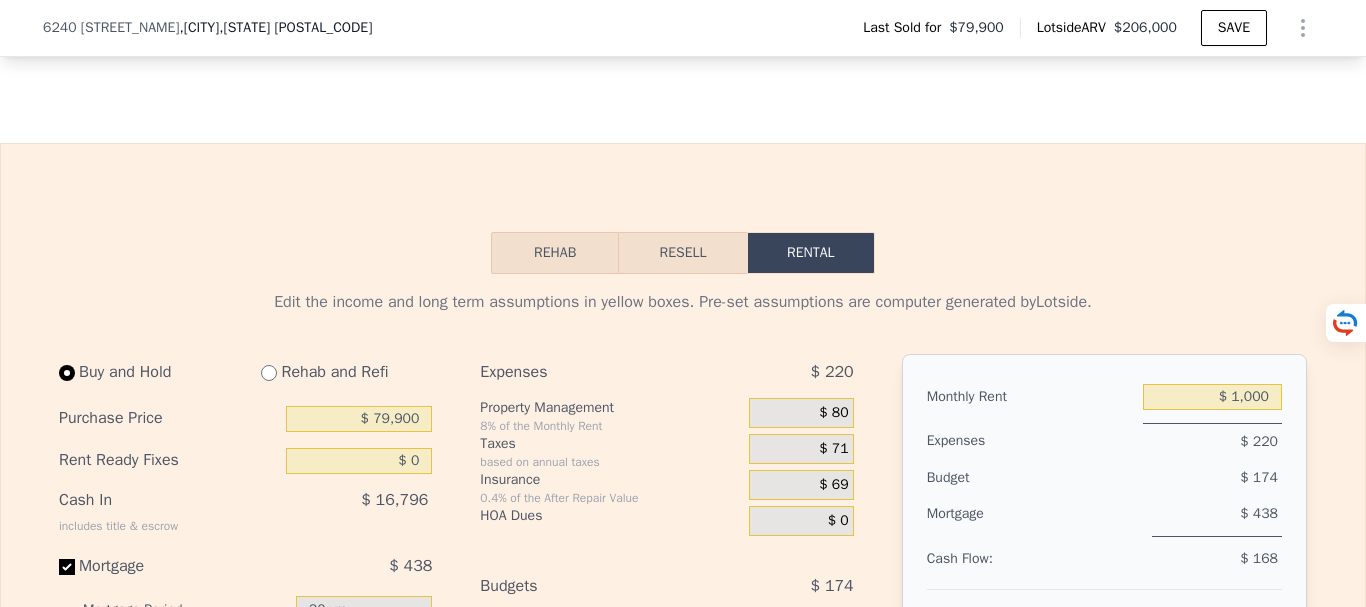 click on "Resell" at bounding box center [682, 253] 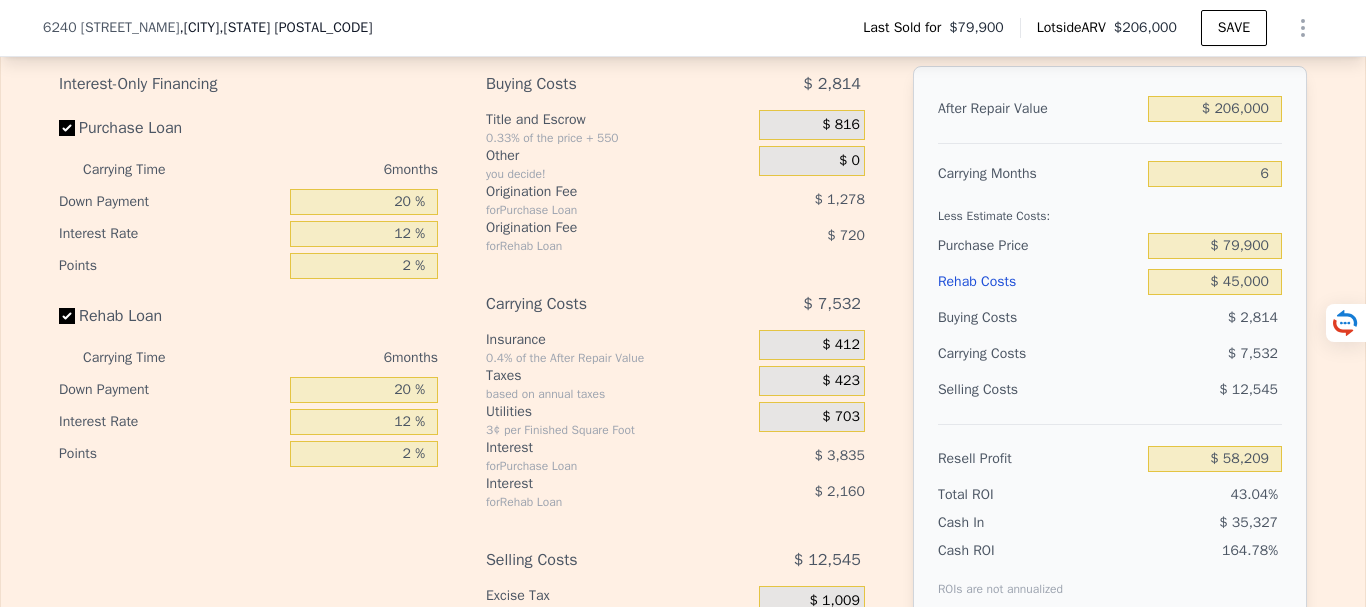 scroll, scrollTop: 2993, scrollLeft: 0, axis: vertical 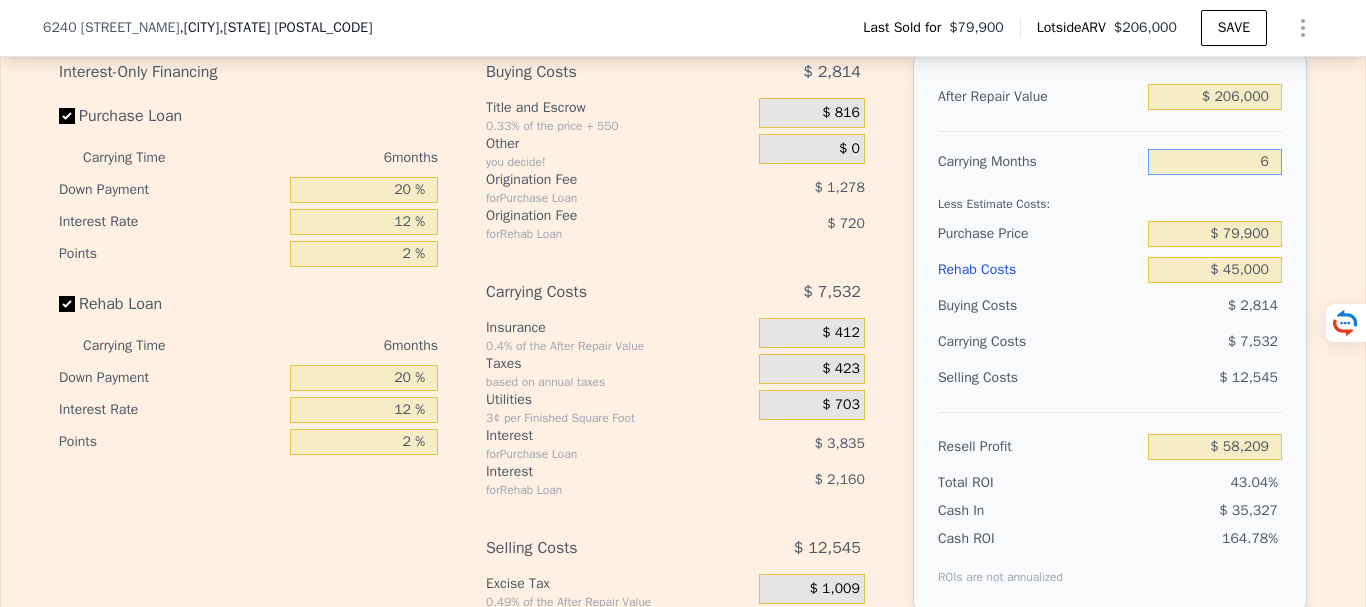 click on "6" at bounding box center [1215, 162] 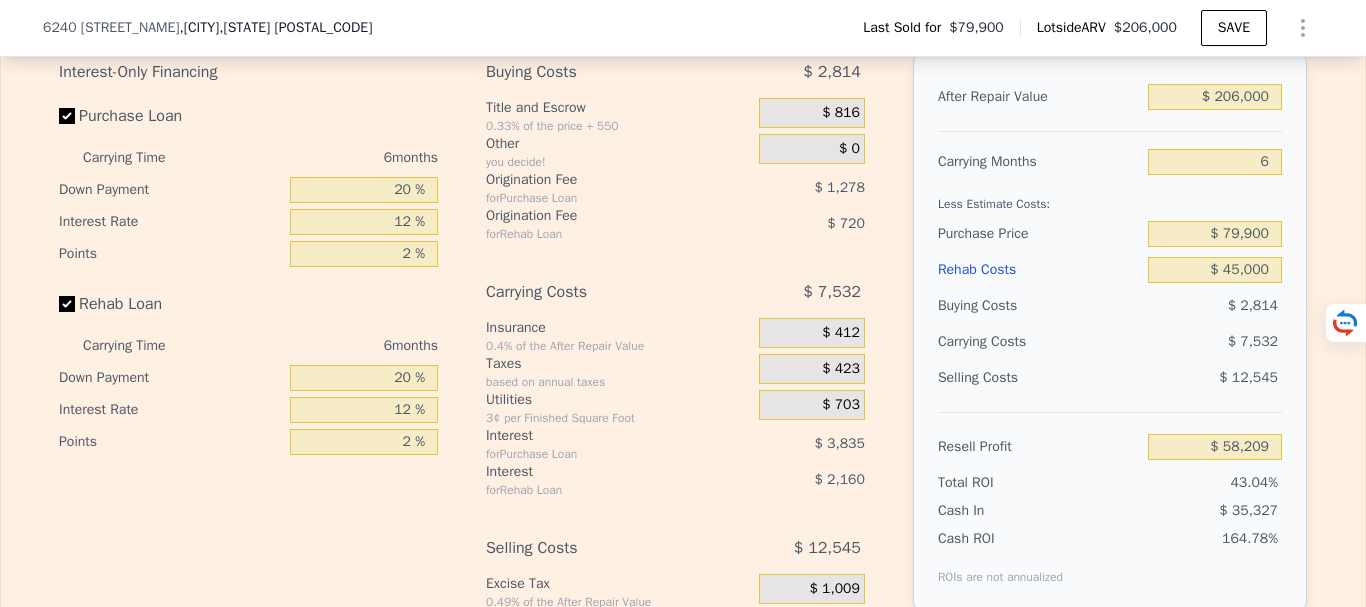 click on "Less Estimate Costs:" at bounding box center (1110, 198) 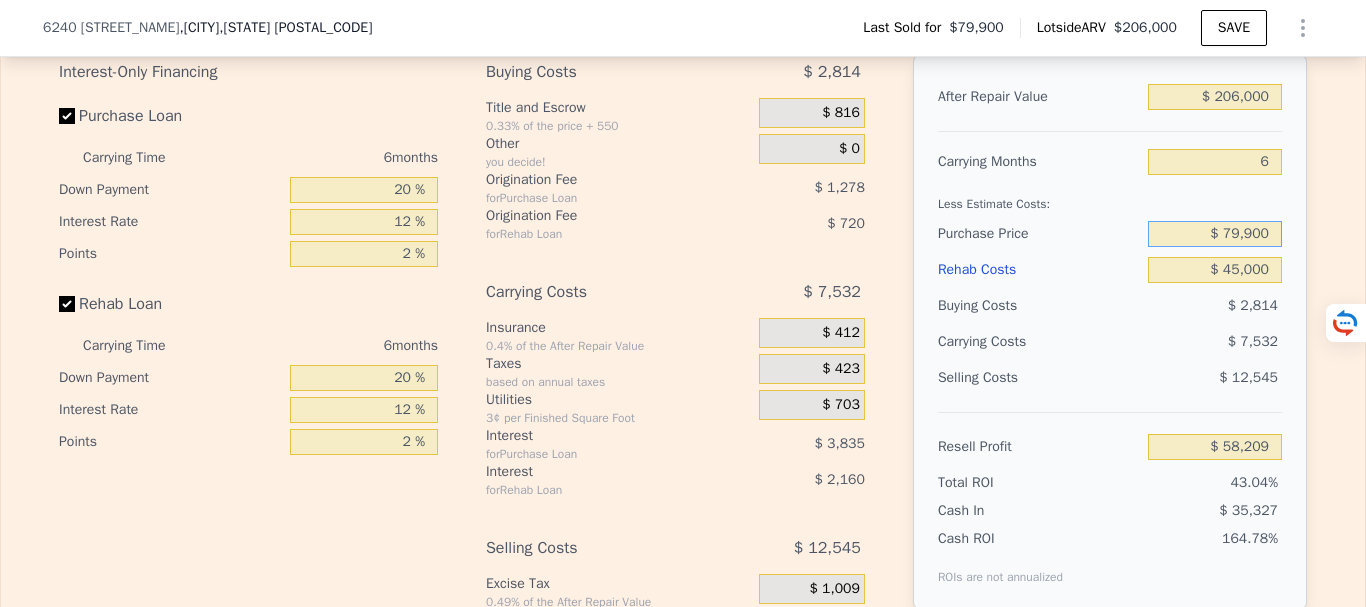 click on "$ 79,900" at bounding box center [1215, 234] 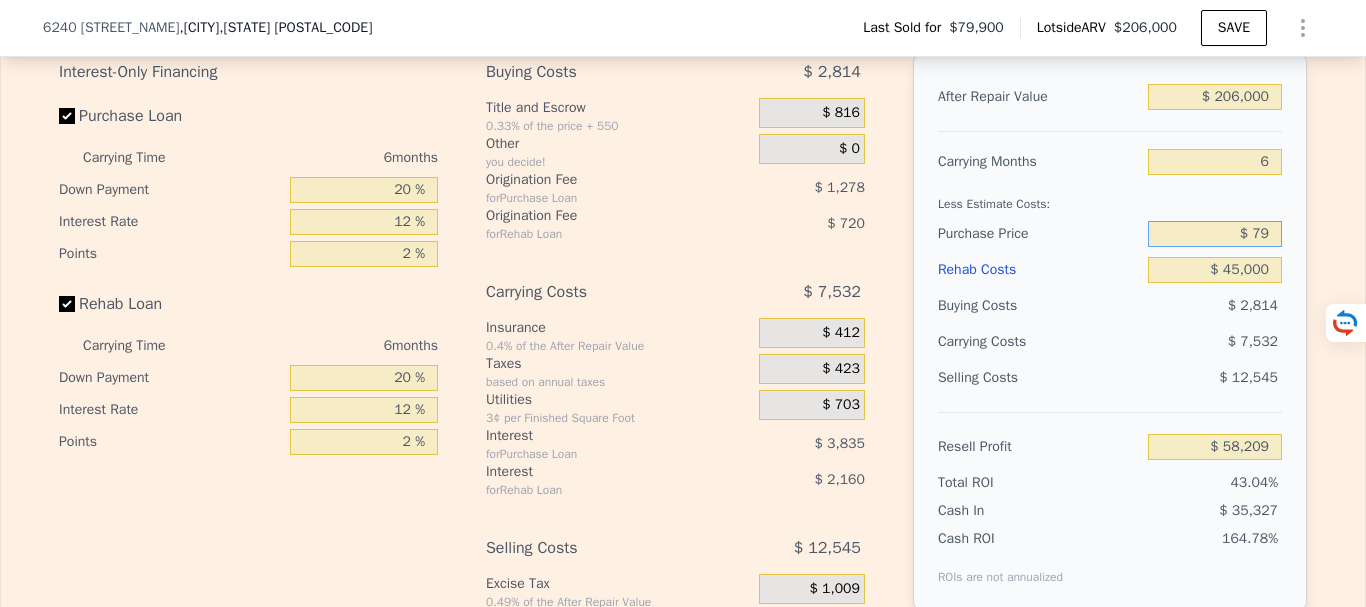type on "$ 7" 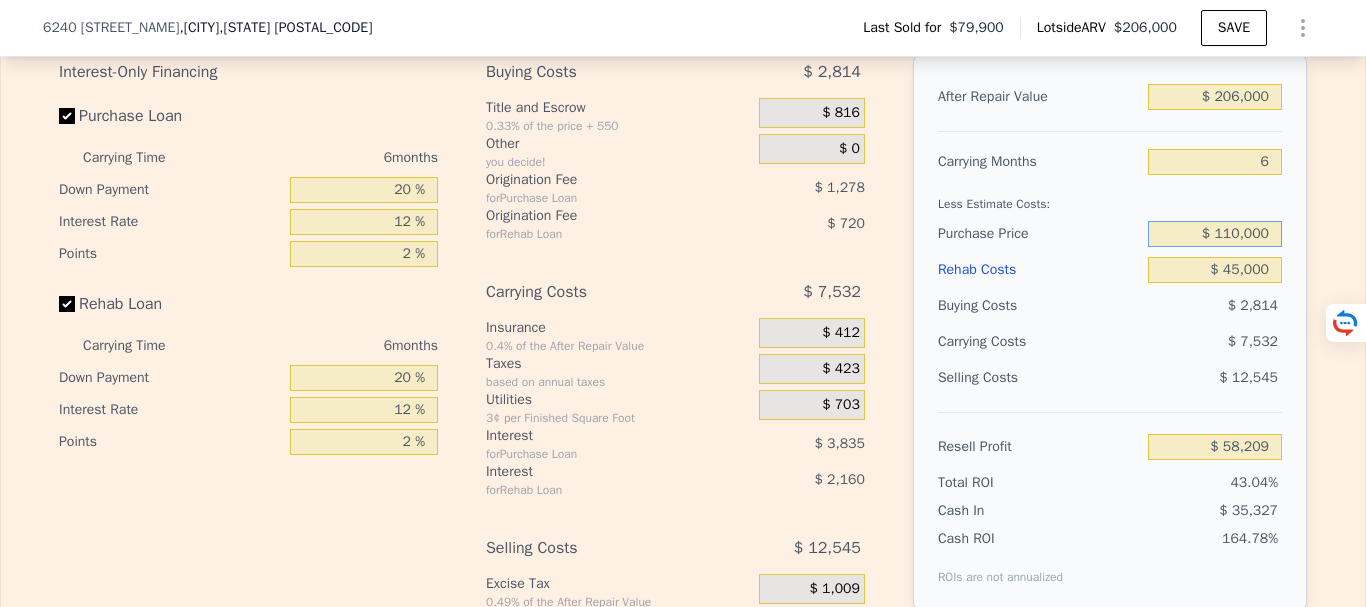 type on "$ 110,000" 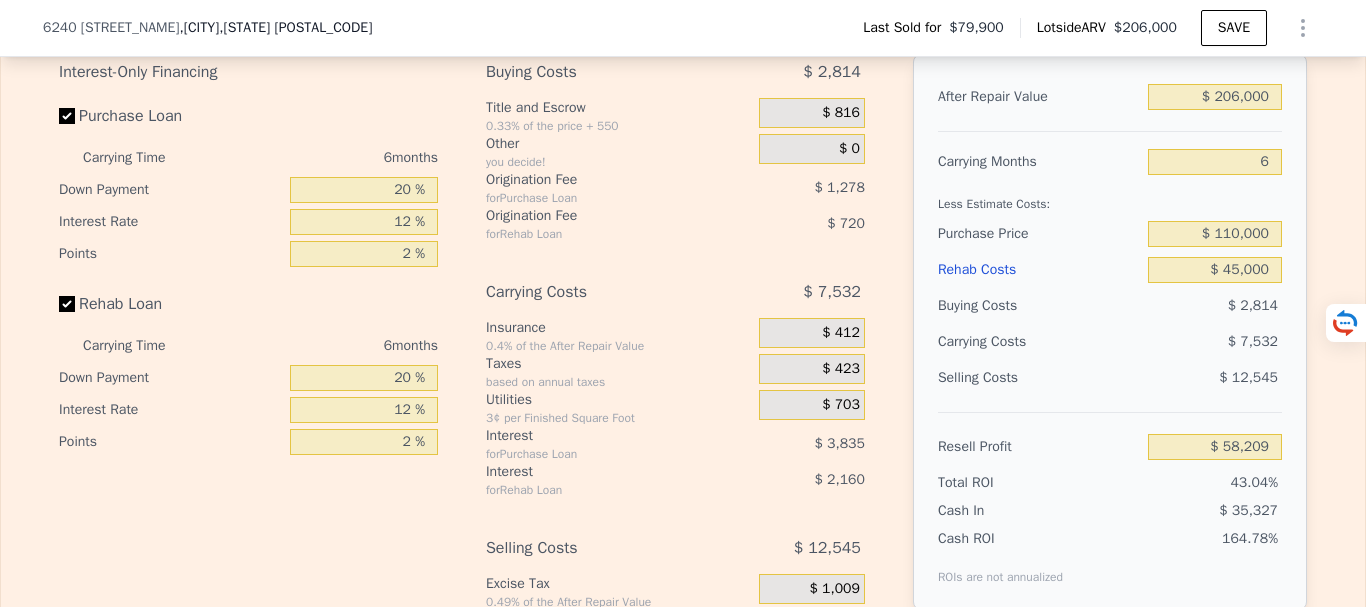 click on "Buying Costs" at bounding box center (1039, 306) 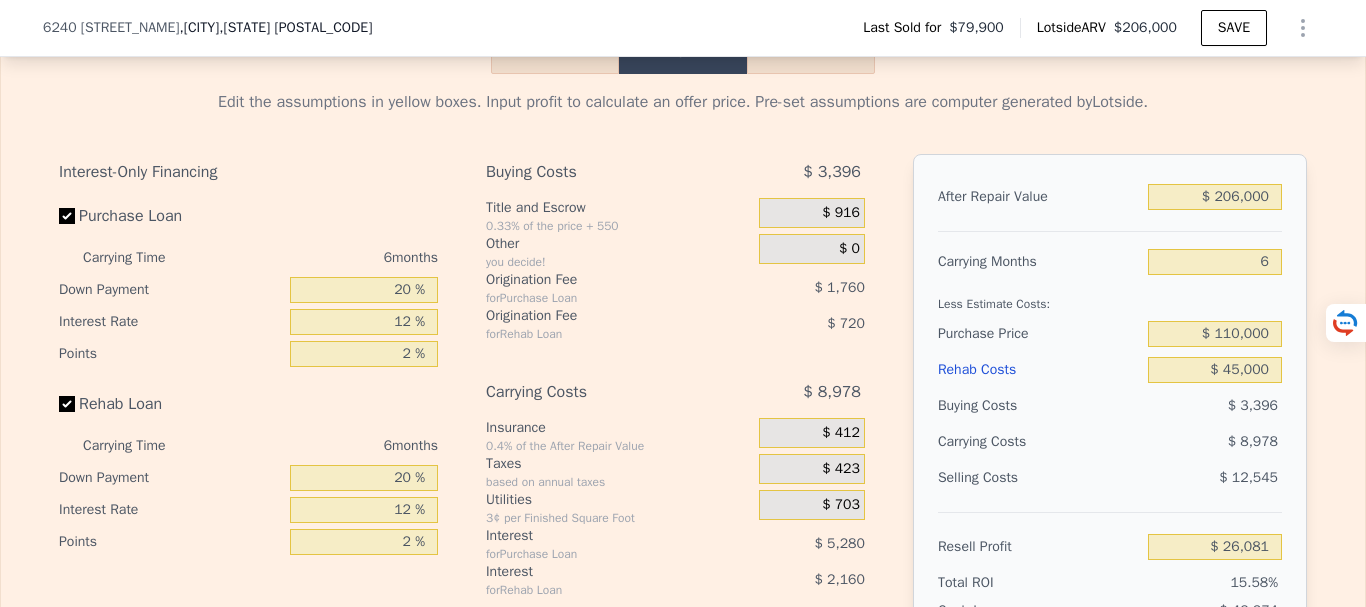 scroll, scrollTop: 2793, scrollLeft: 0, axis: vertical 